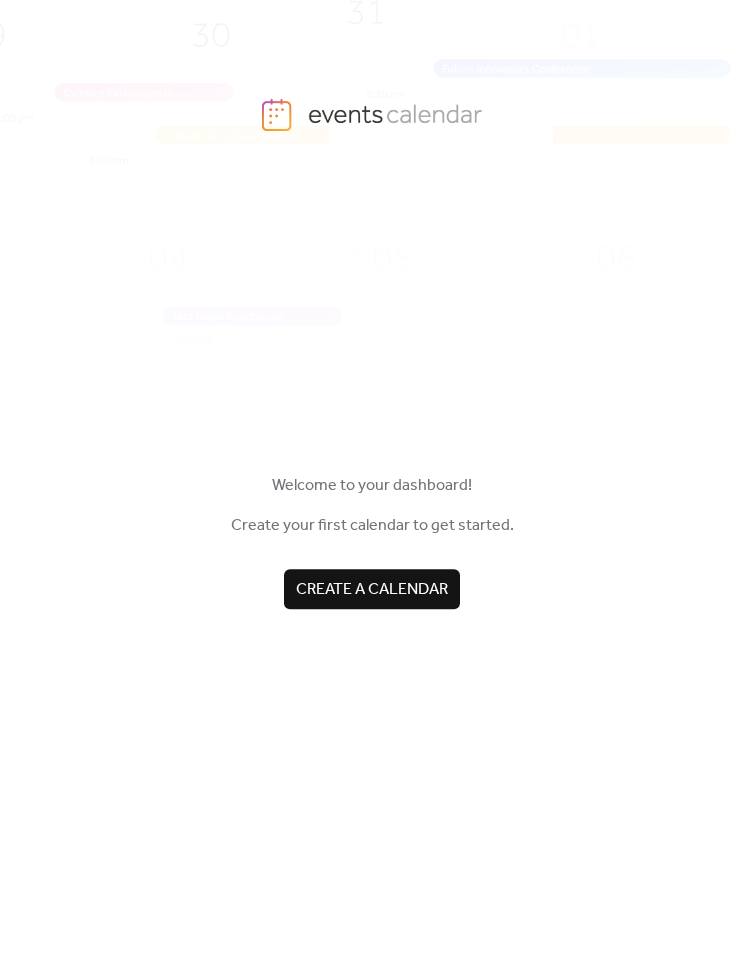scroll, scrollTop: 0, scrollLeft: 0, axis: both 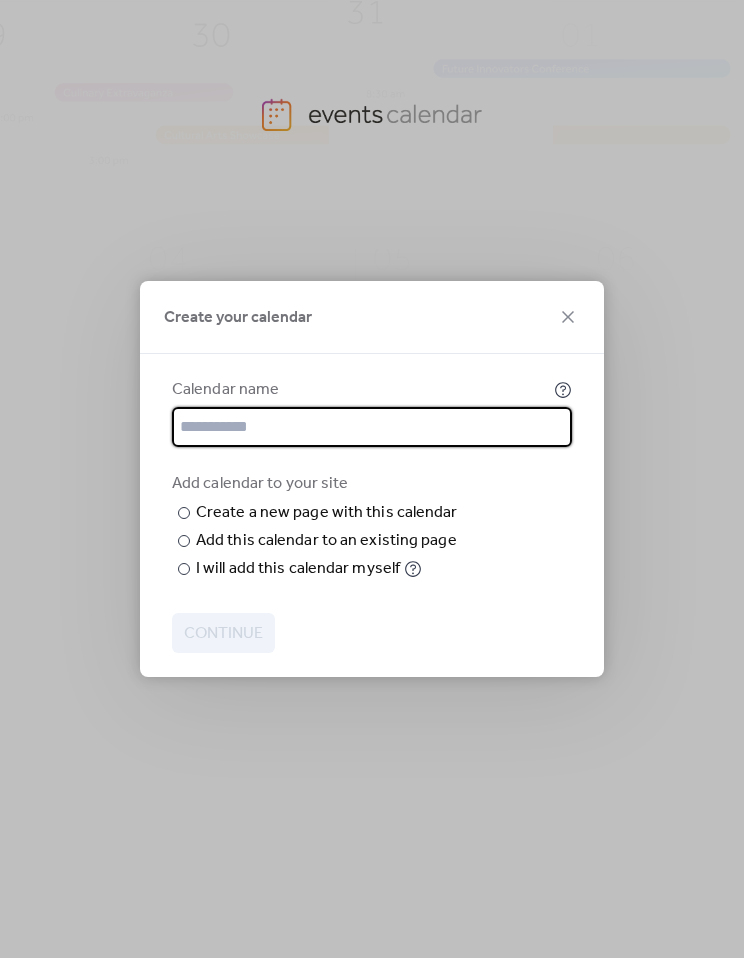 click at bounding box center (372, 427) 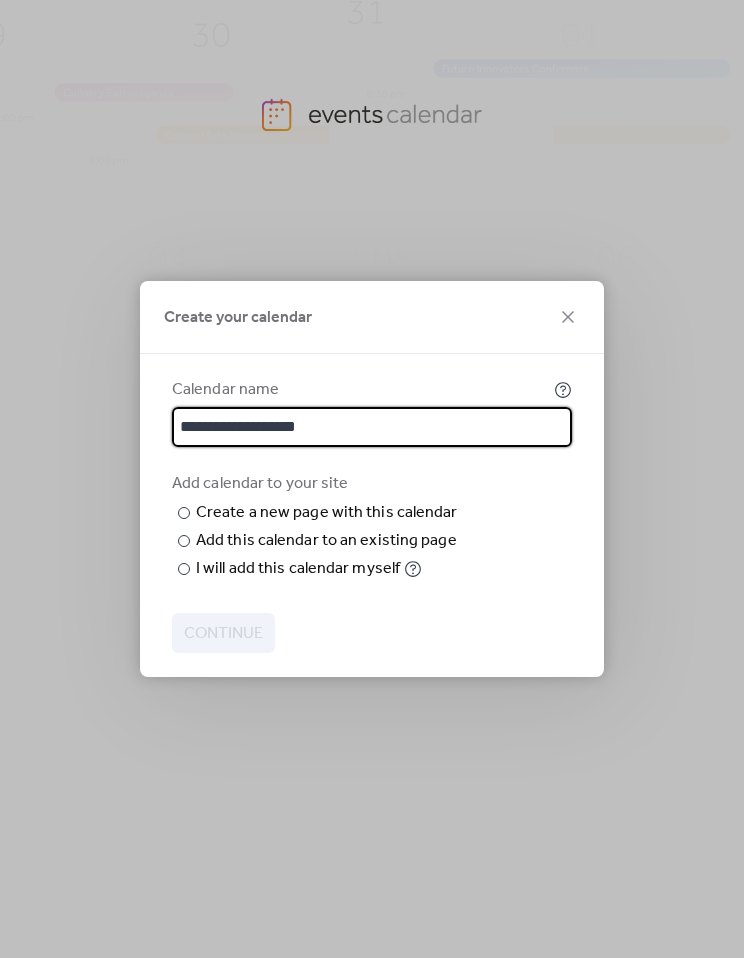 type on "**********" 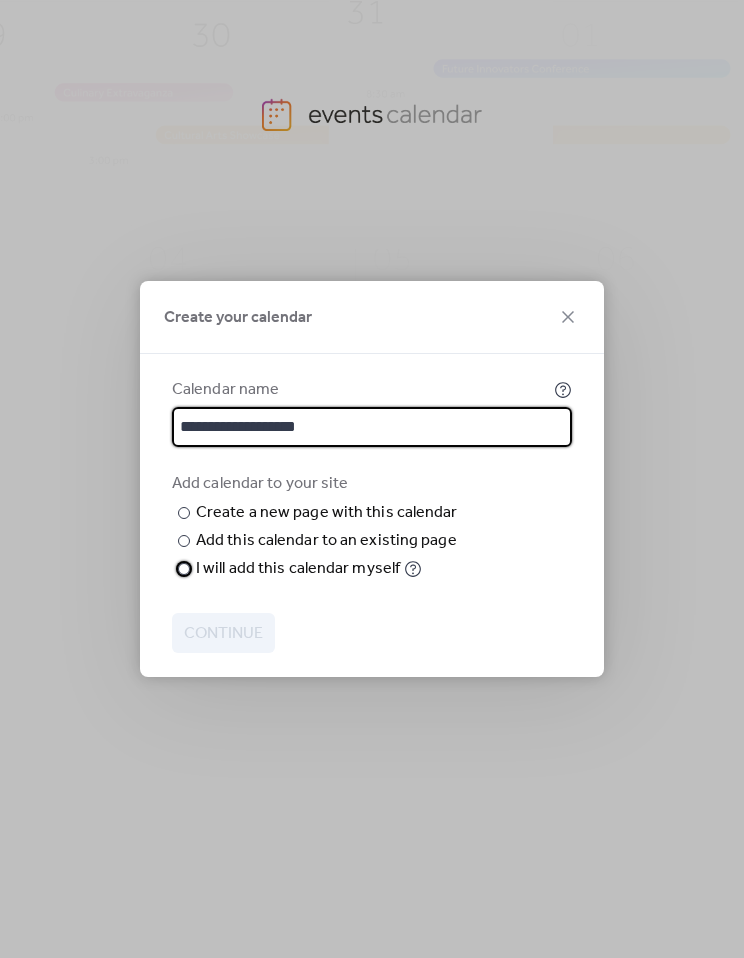 click at bounding box center (184, 569) 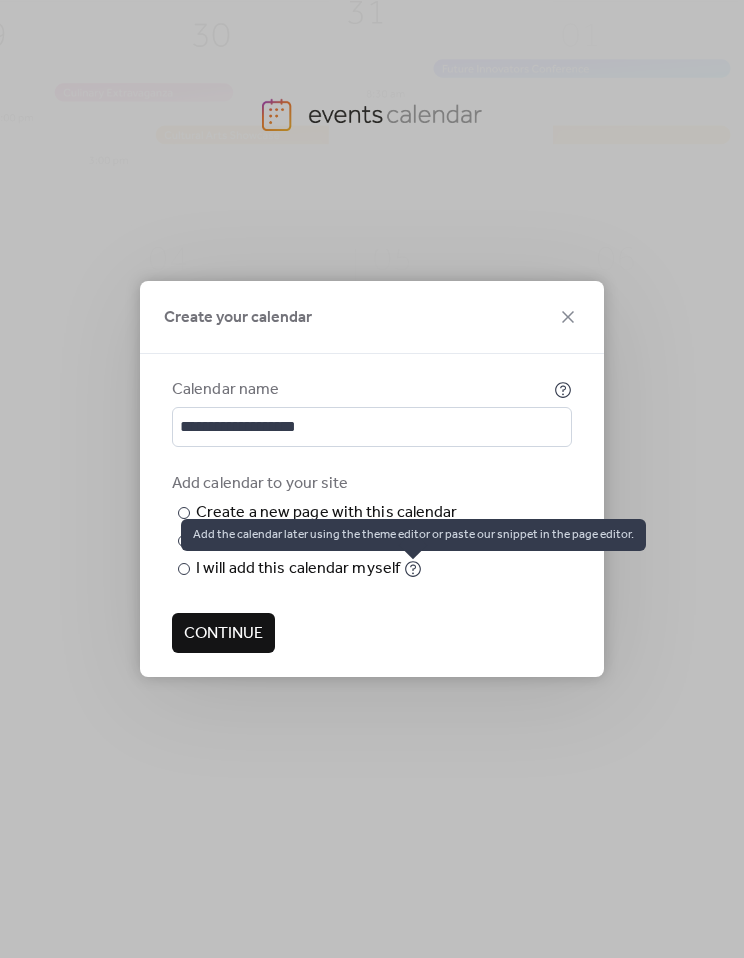 click on "Continue" at bounding box center (223, 634) 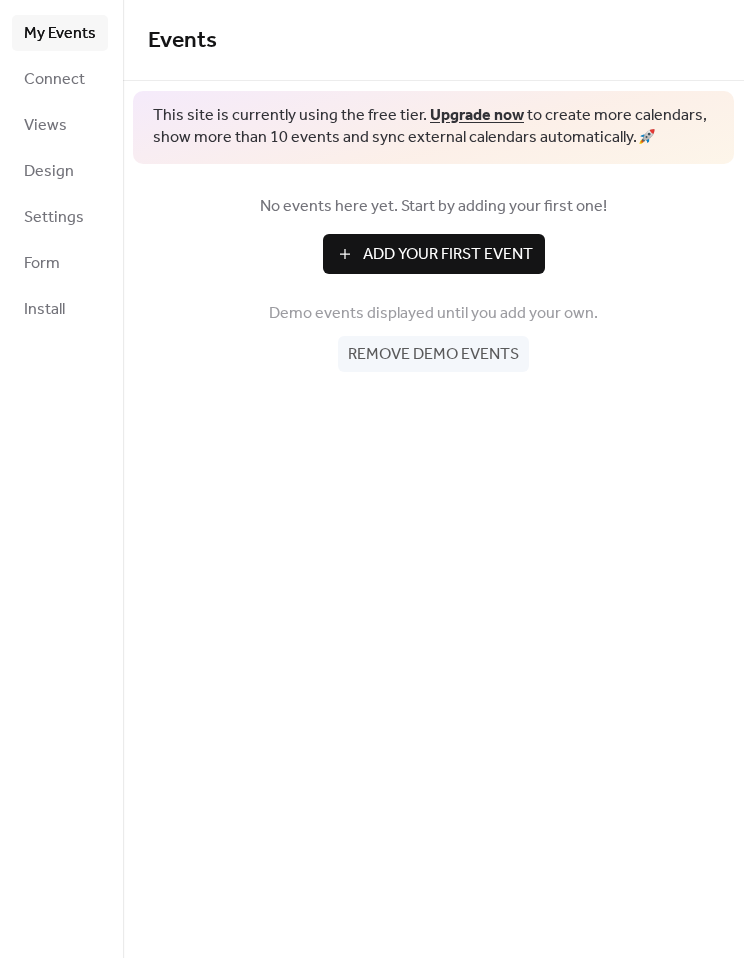 click on "Add Your First Event" at bounding box center [448, 255] 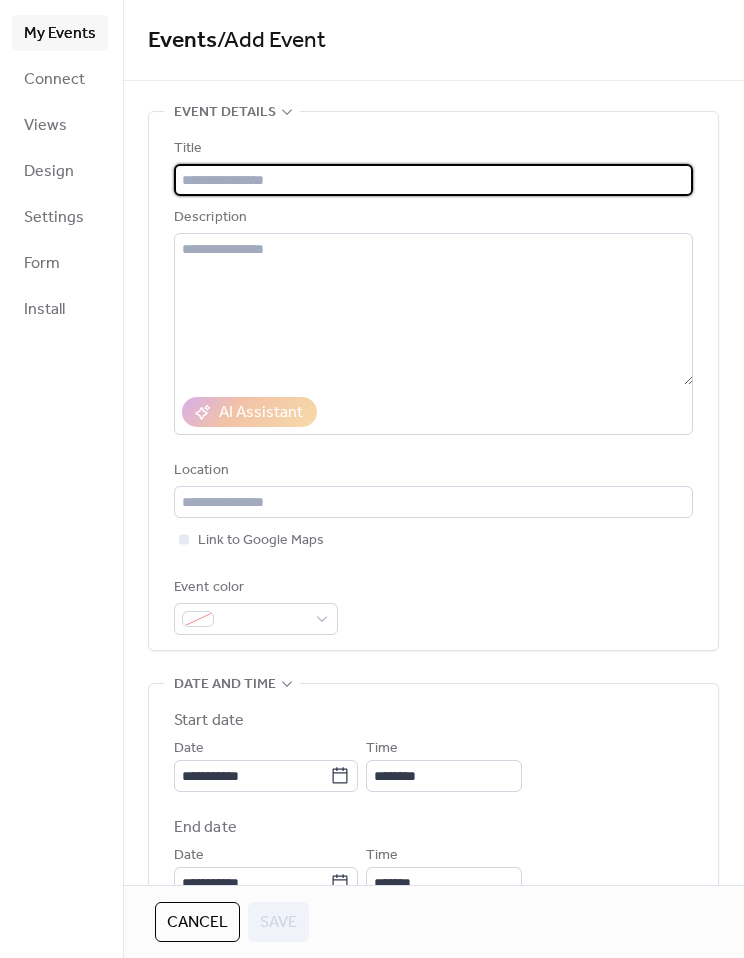 click at bounding box center [433, 180] 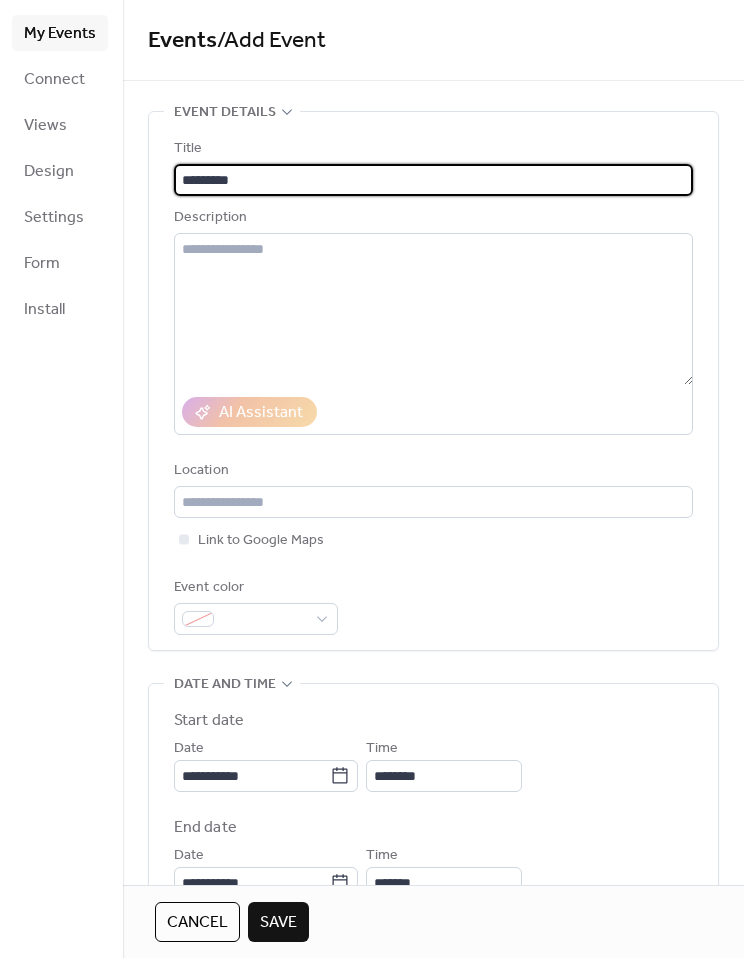 click on "*********" at bounding box center (433, 180) 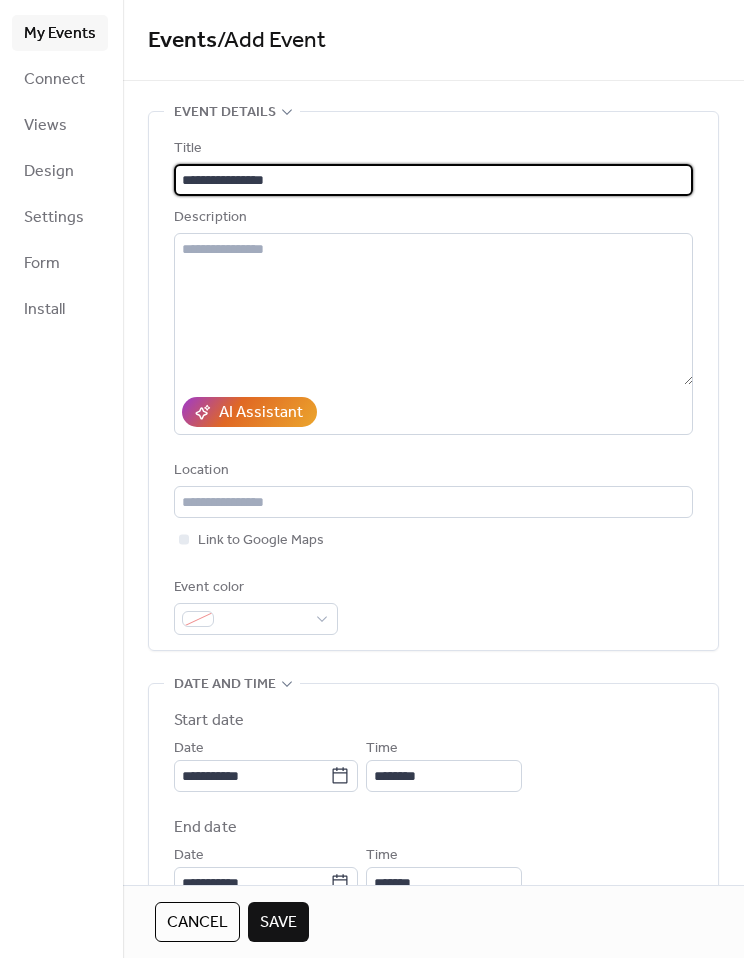 type on "**********" 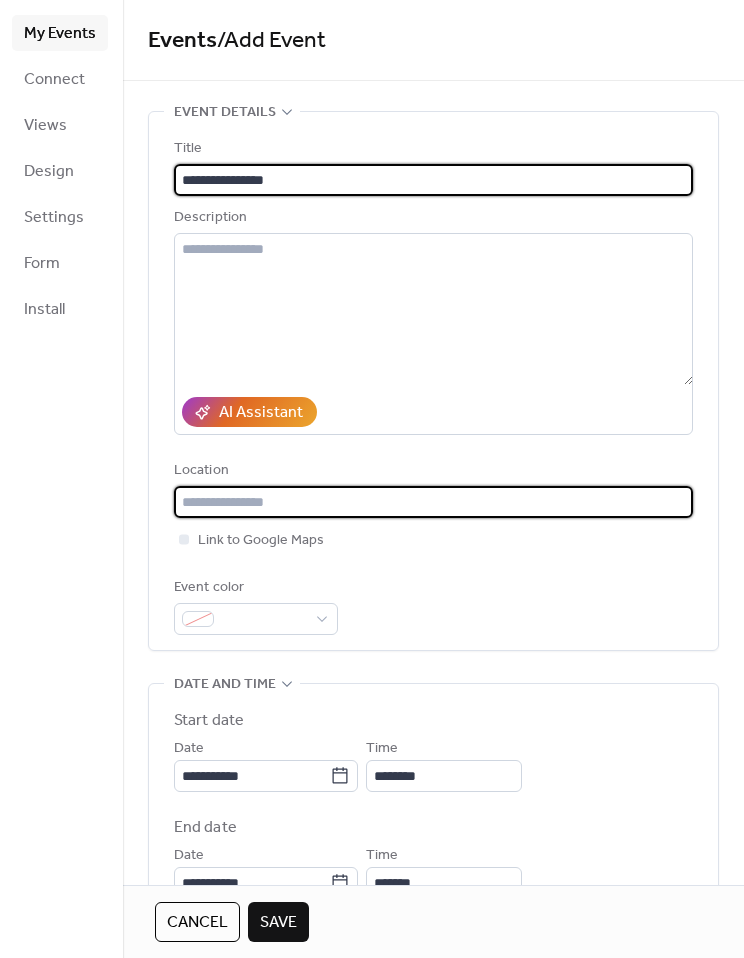 click at bounding box center (433, 502) 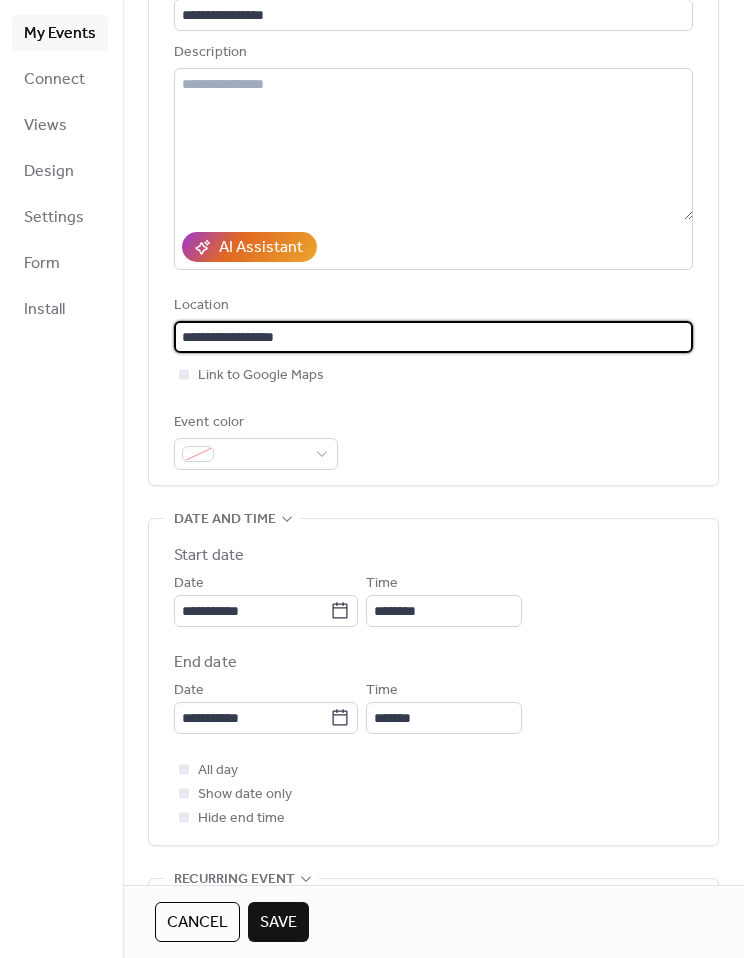 scroll, scrollTop: 169, scrollLeft: 0, axis: vertical 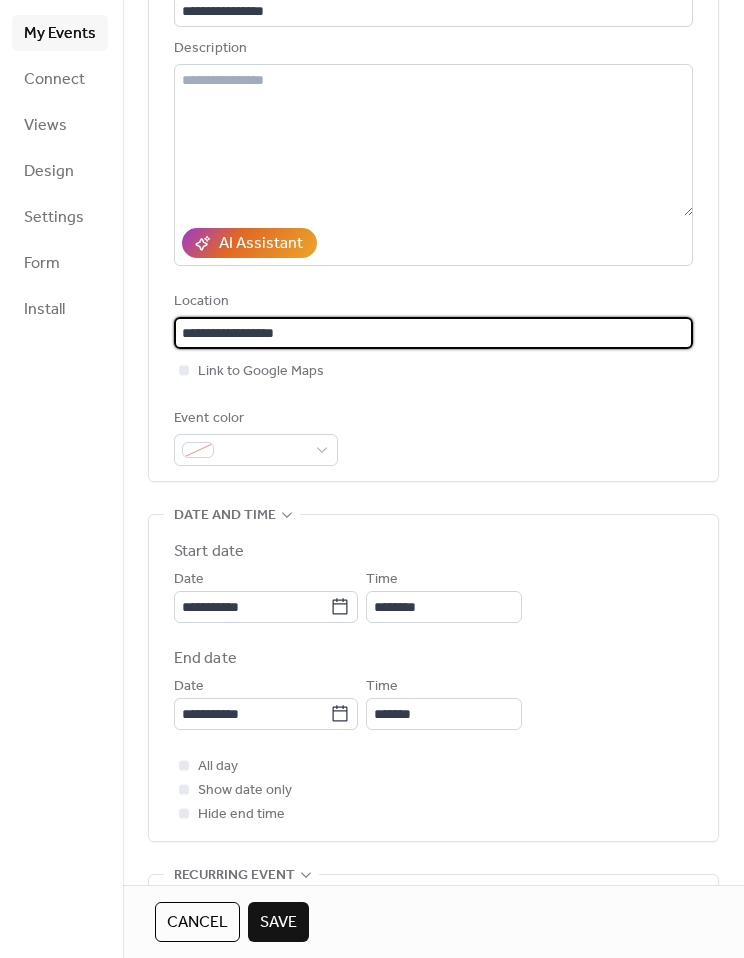 type on "**********" 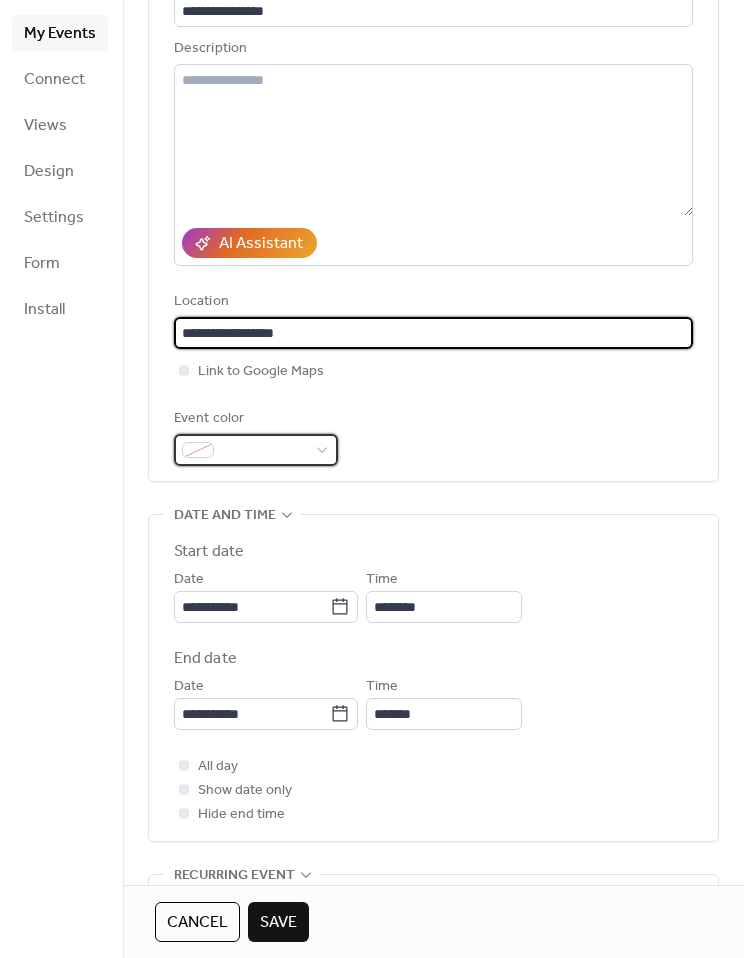 click at bounding box center (264, 451) 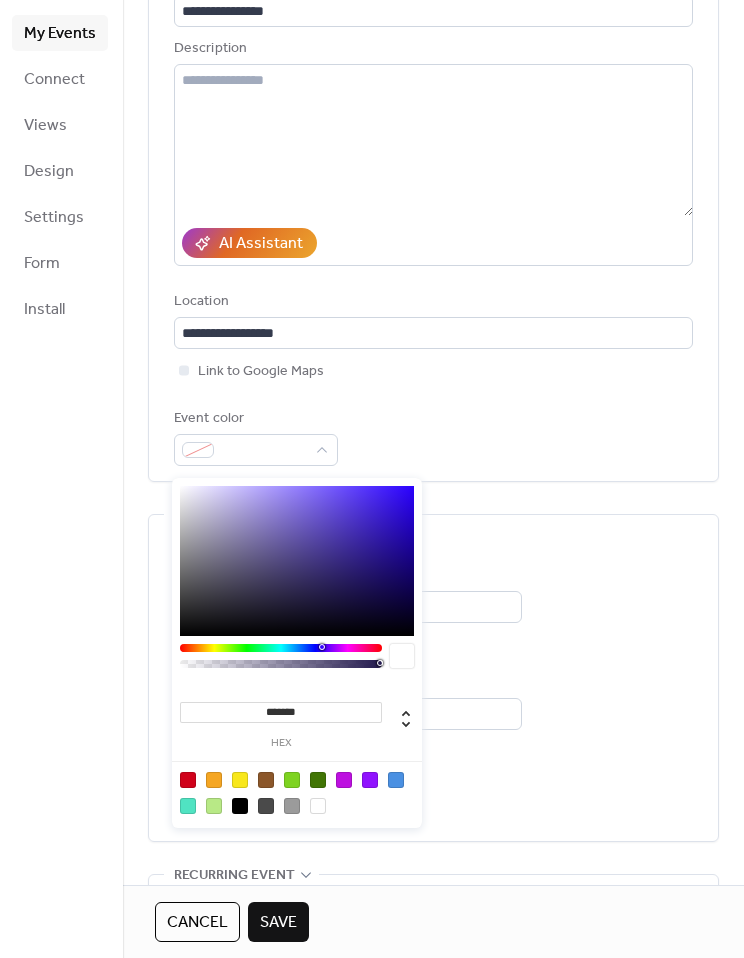type on "*******" 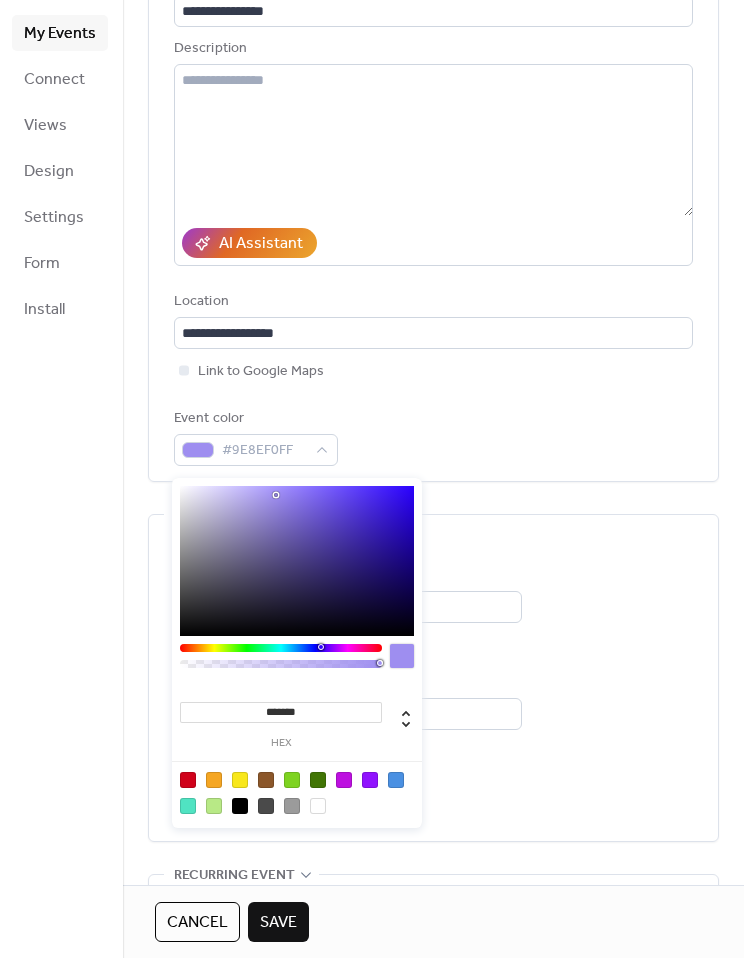 click on "All day Show date only Hide end time" at bounding box center (433, 790) 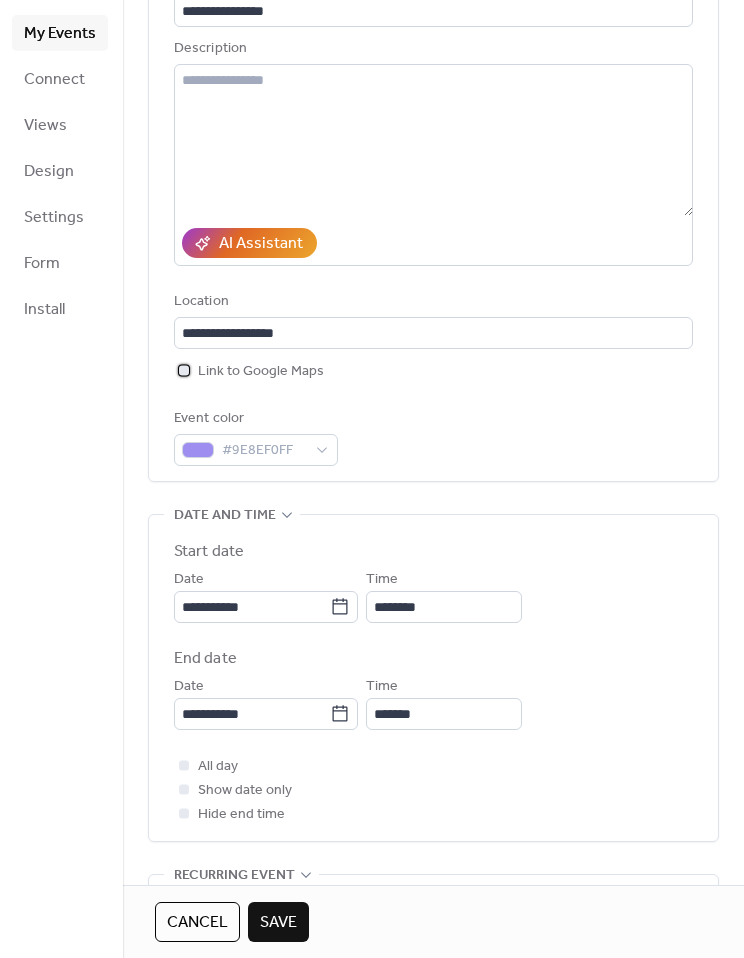click at bounding box center [184, 370] 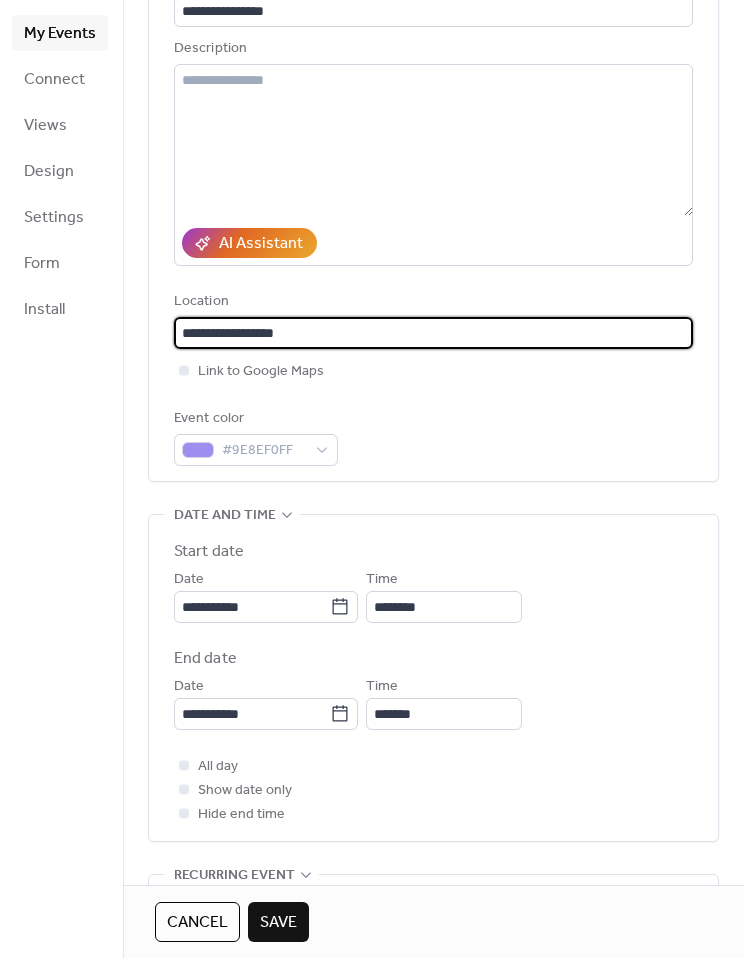 click on "**********" at bounding box center (433, 333) 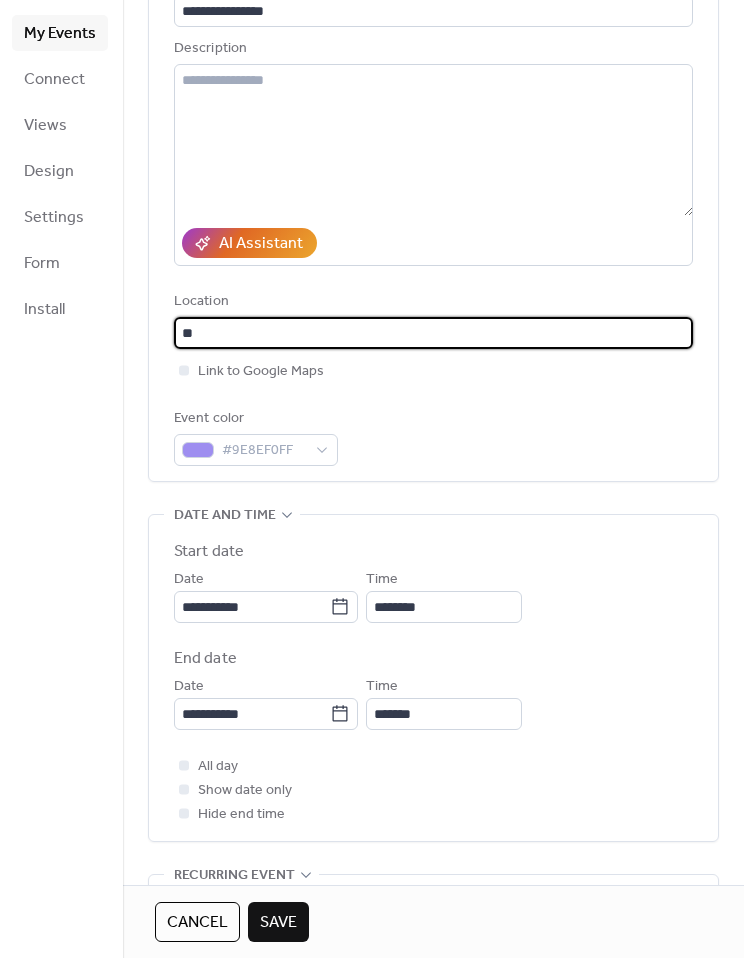 type on "*" 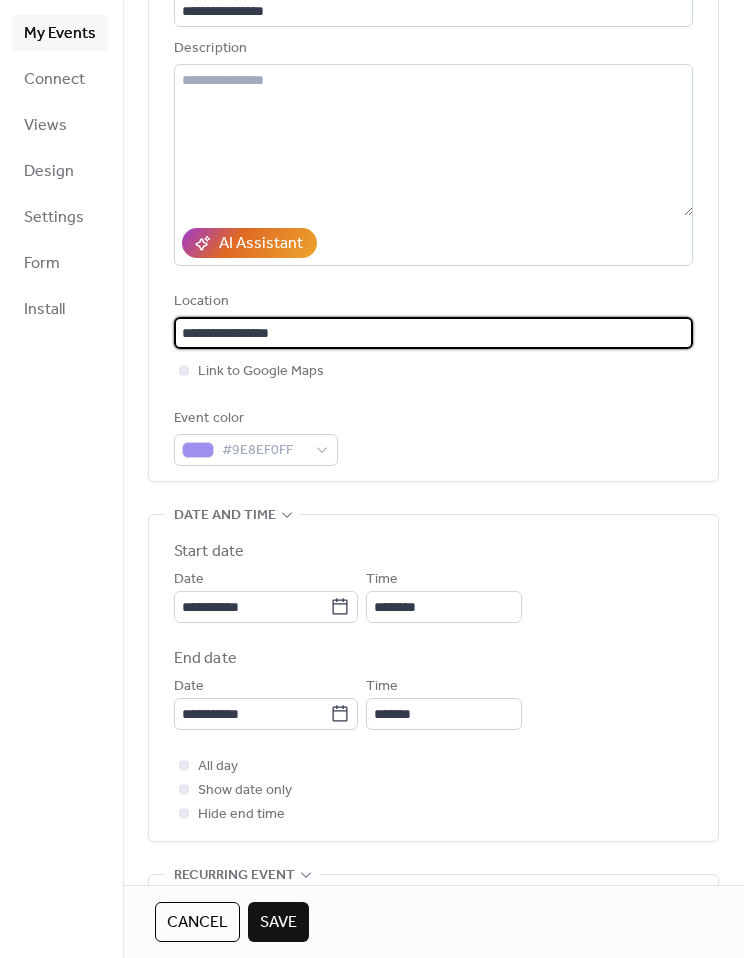 type on "**********" 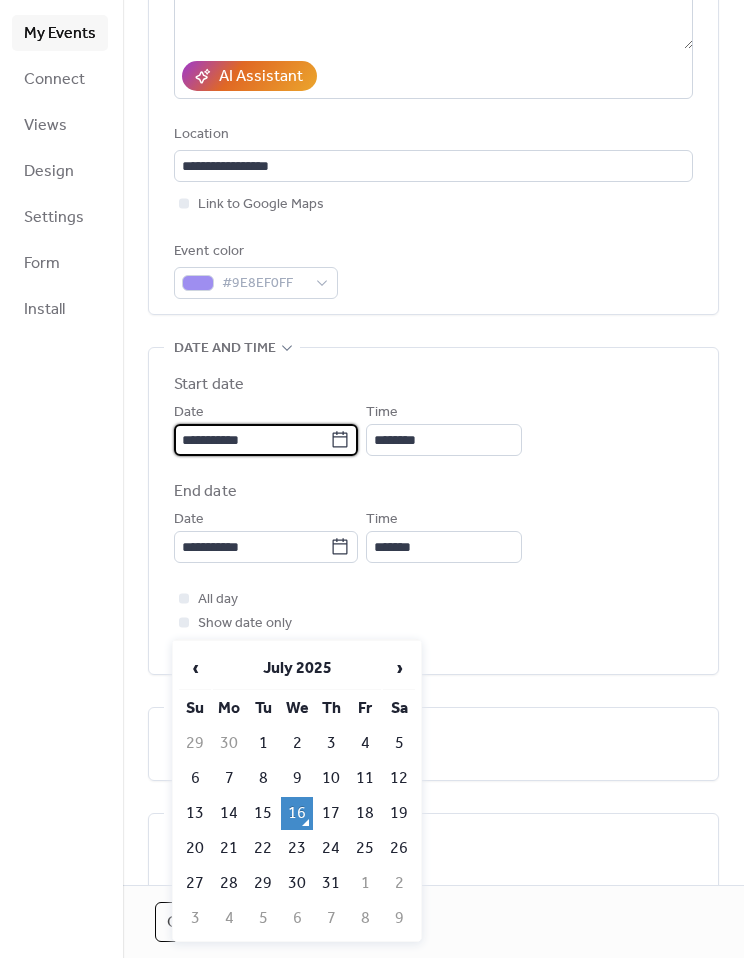 scroll, scrollTop: 335, scrollLeft: 0, axis: vertical 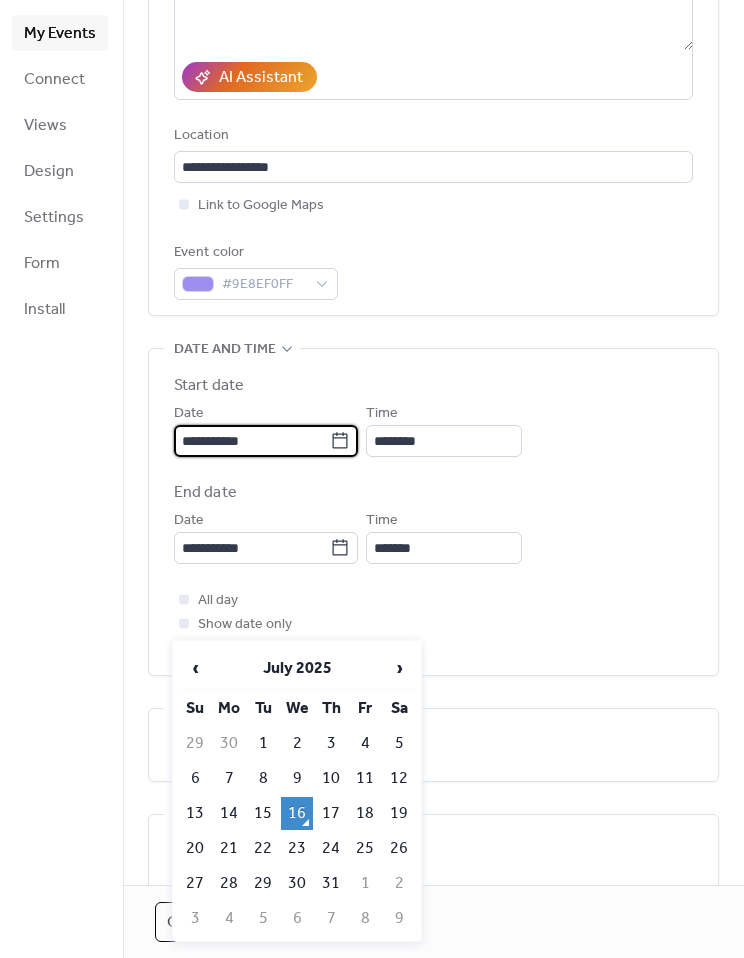 click on "›" at bounding box center [399, 668] 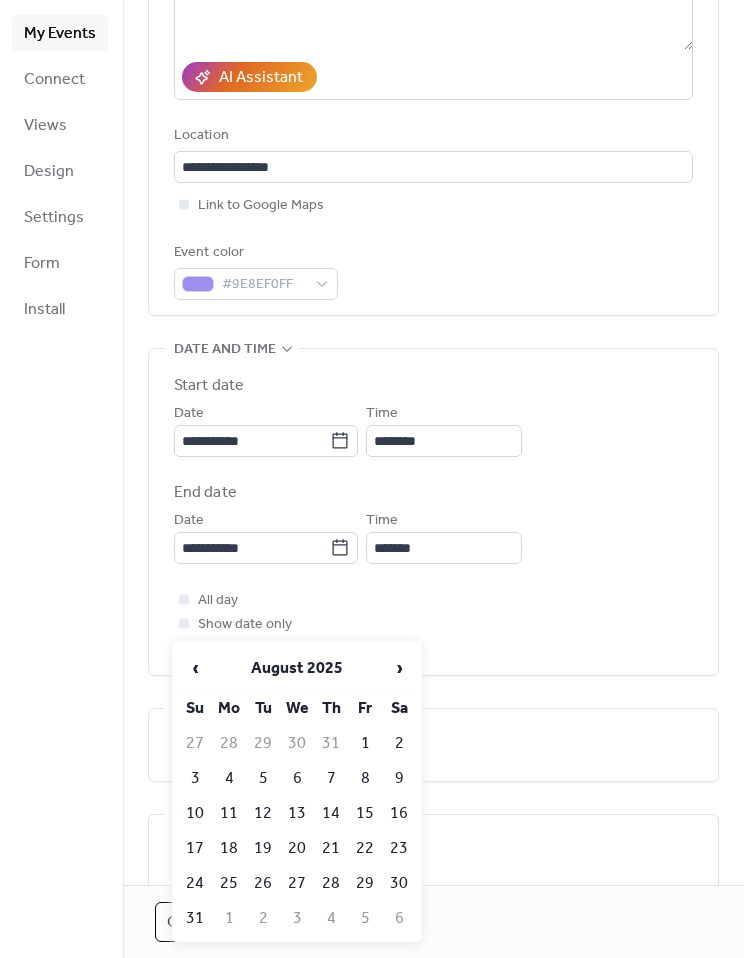 click on "6" at bounding box center (297, 778) 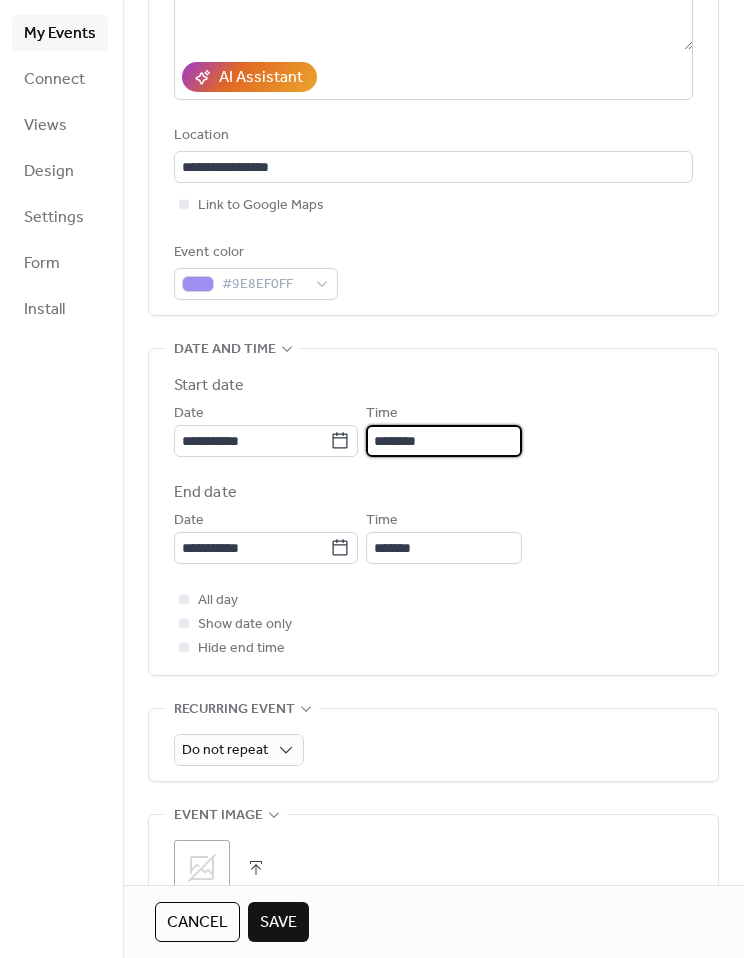 click on "********" at bounding box center (444, 441) 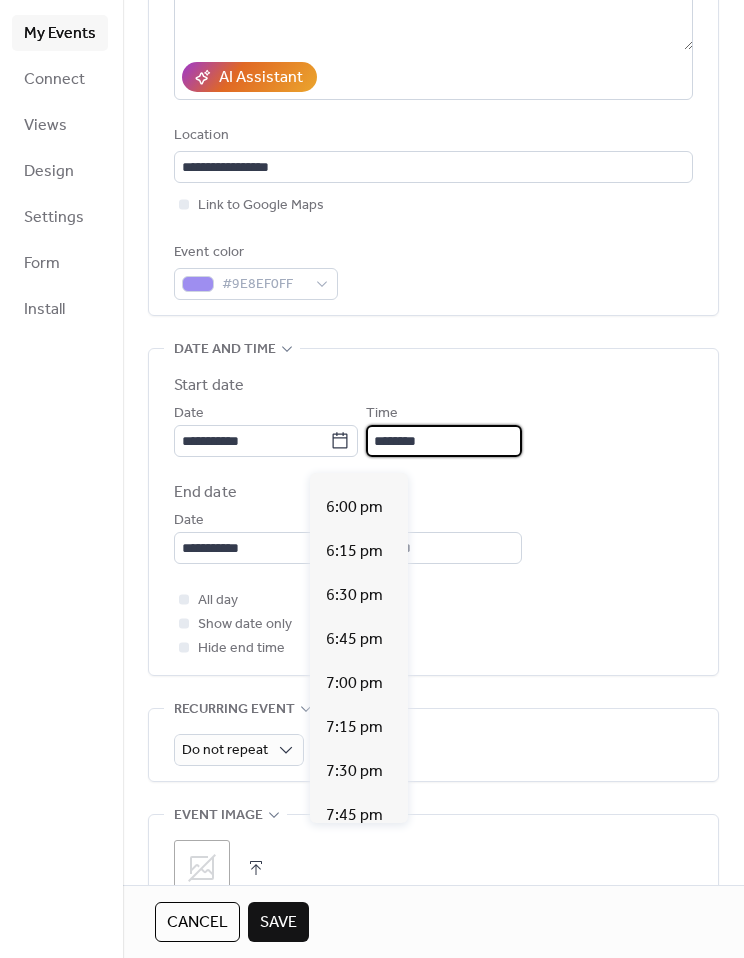 scroll, scrollTop: 3157, scrollLeft: 0, axis: vertical 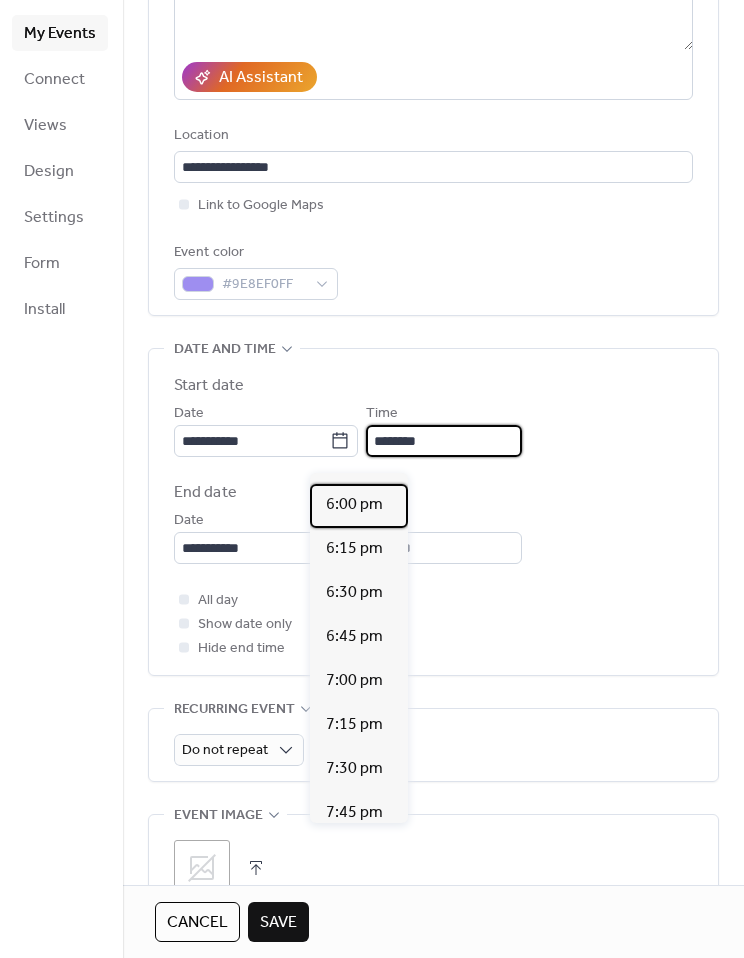 click on "6:00 pm" at bounding box center [359, 506] 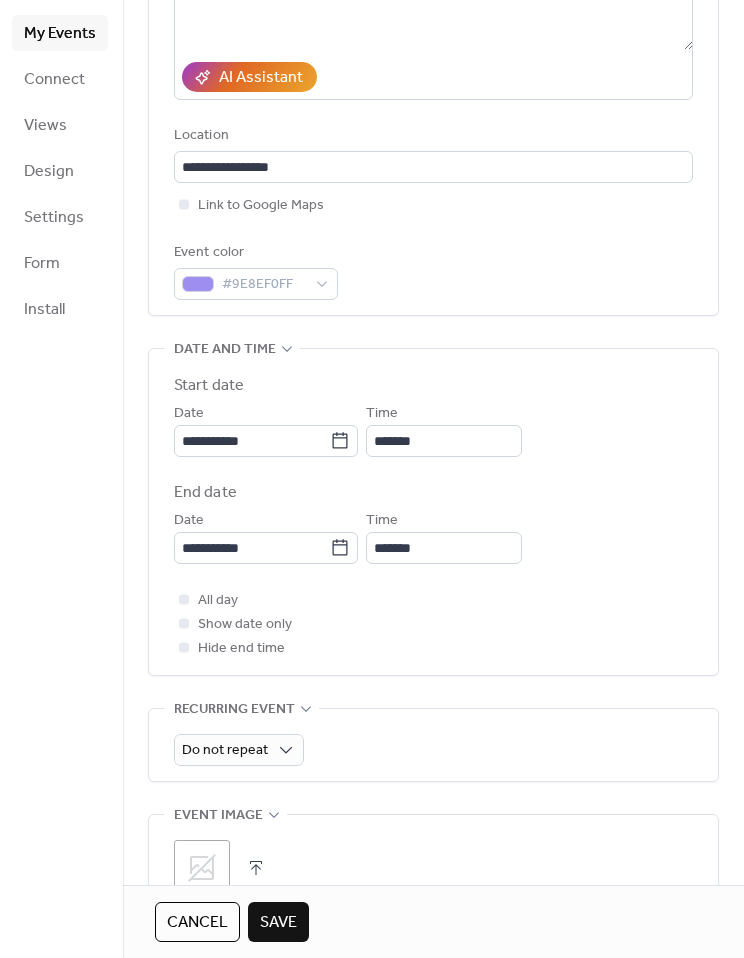type on "*******" 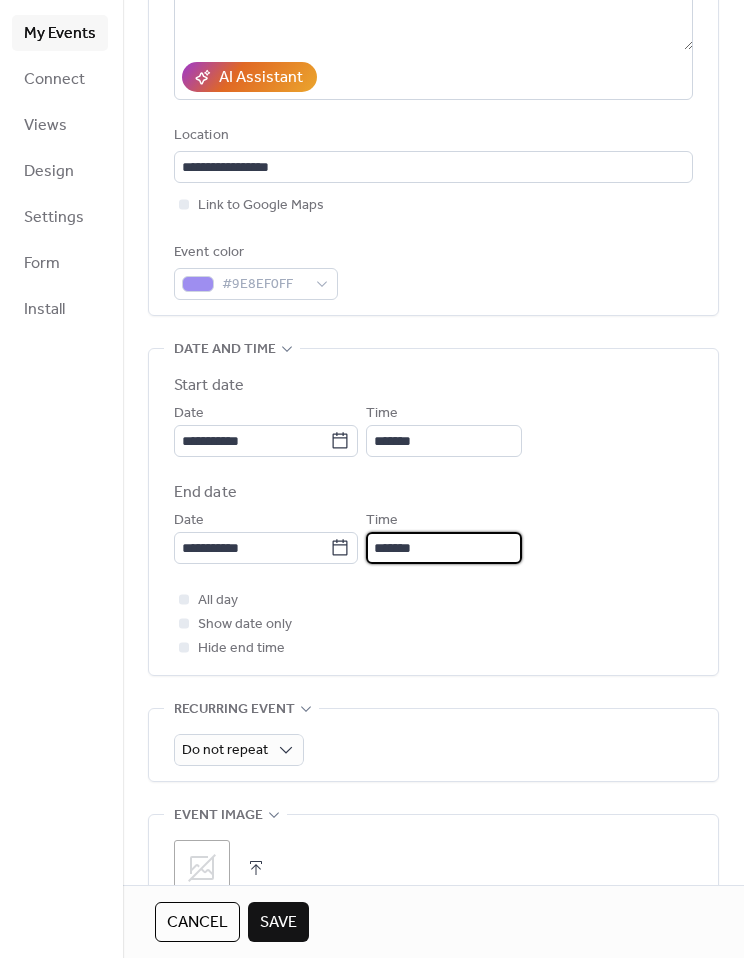 click on "*******" at bounding box center [444, 548] 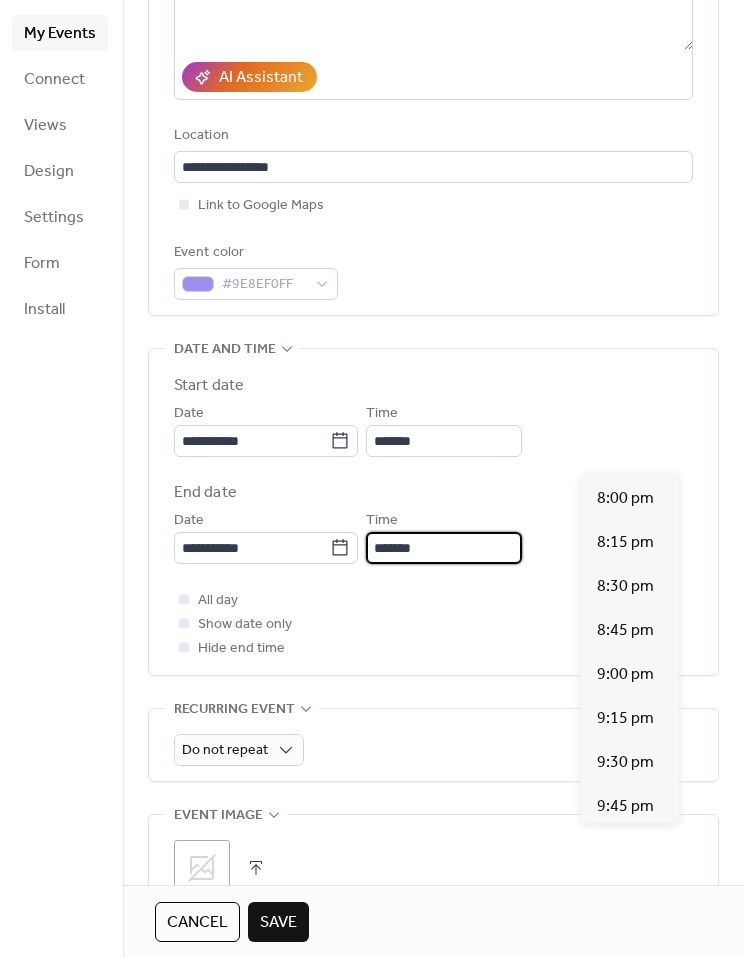 scroll, scrollTop: 309, scrollLeft: 0, axis: vertical 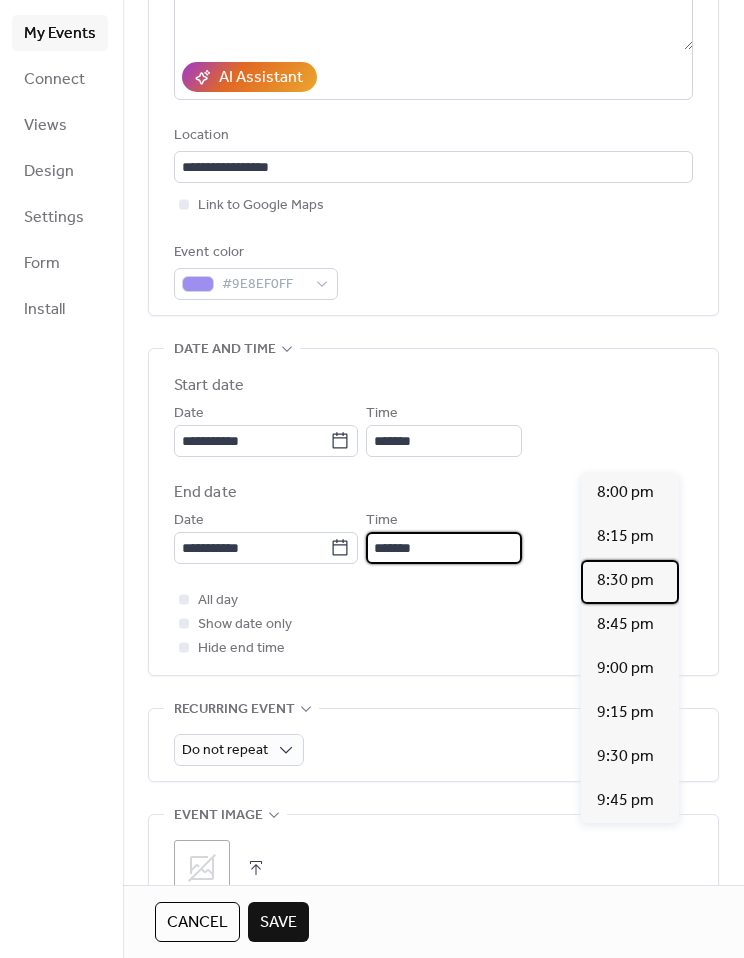 click on "8:30 pm" at bounding box center (625, 581) 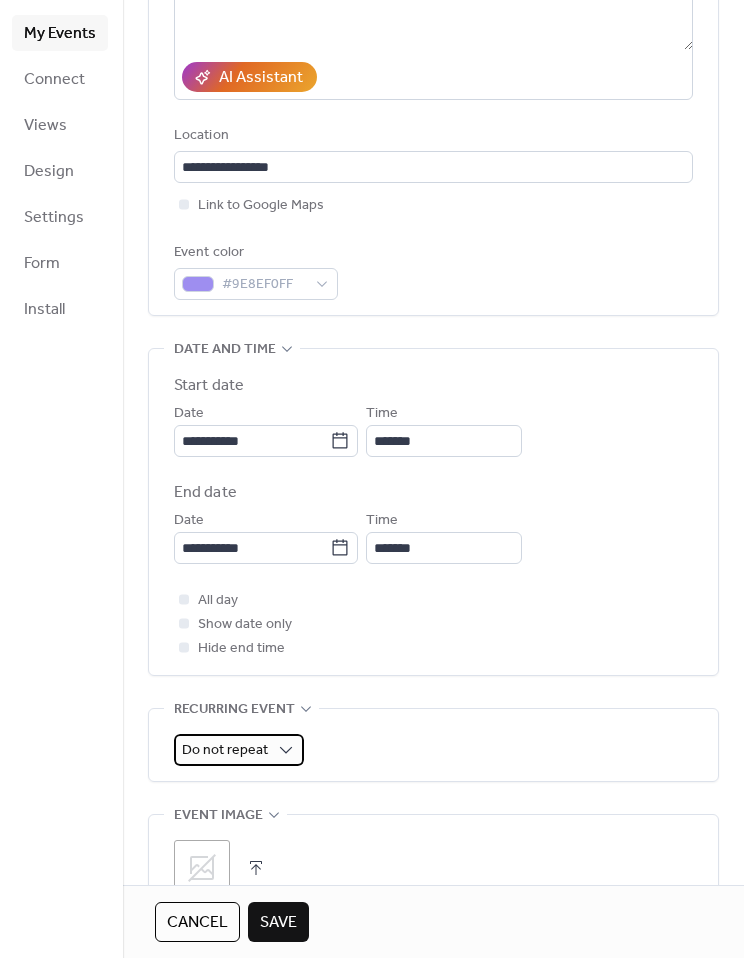 click on "Do not repeat" at bounding box center [225, 750] 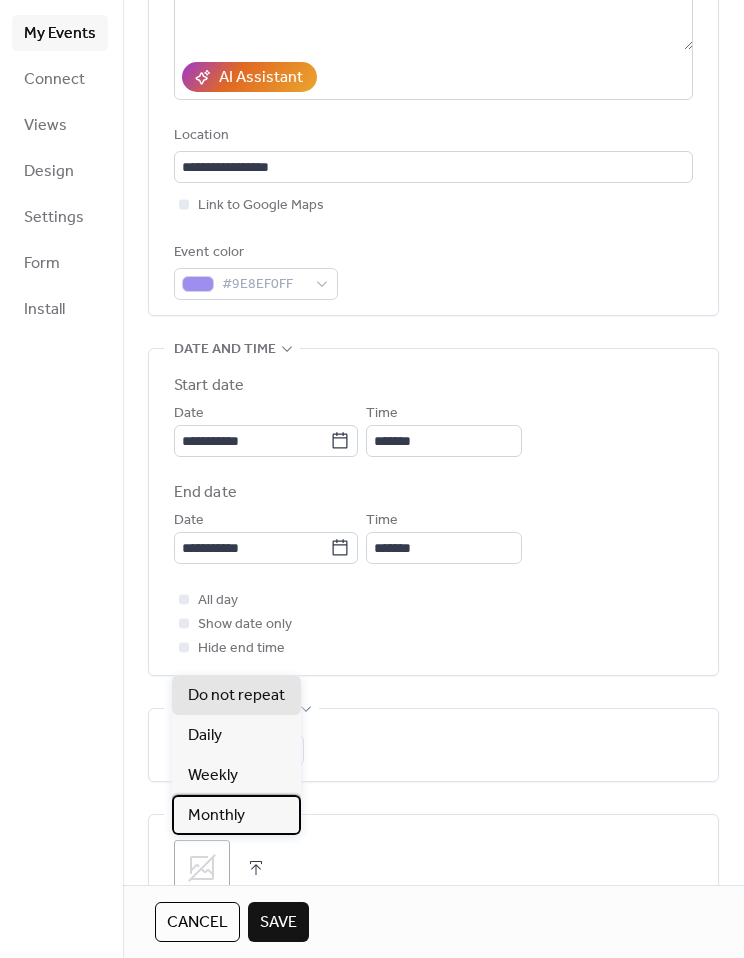 click on "Monthly" at bounding box center (236, 815) 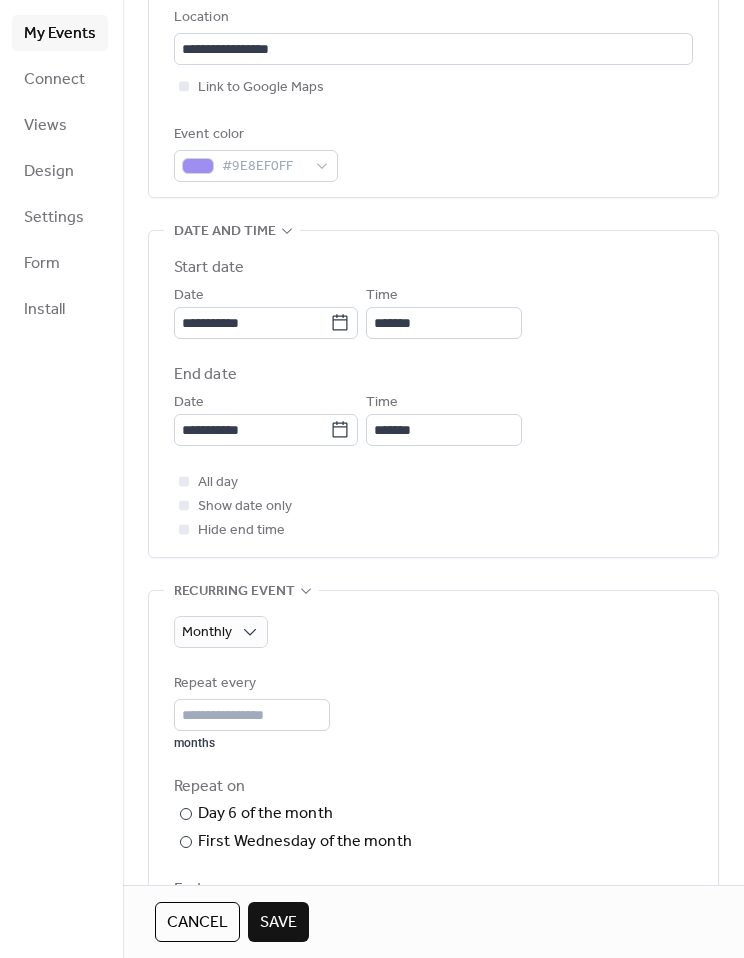 scroll, scrollTop: 457, scrollLeft: 0, axis: vertical 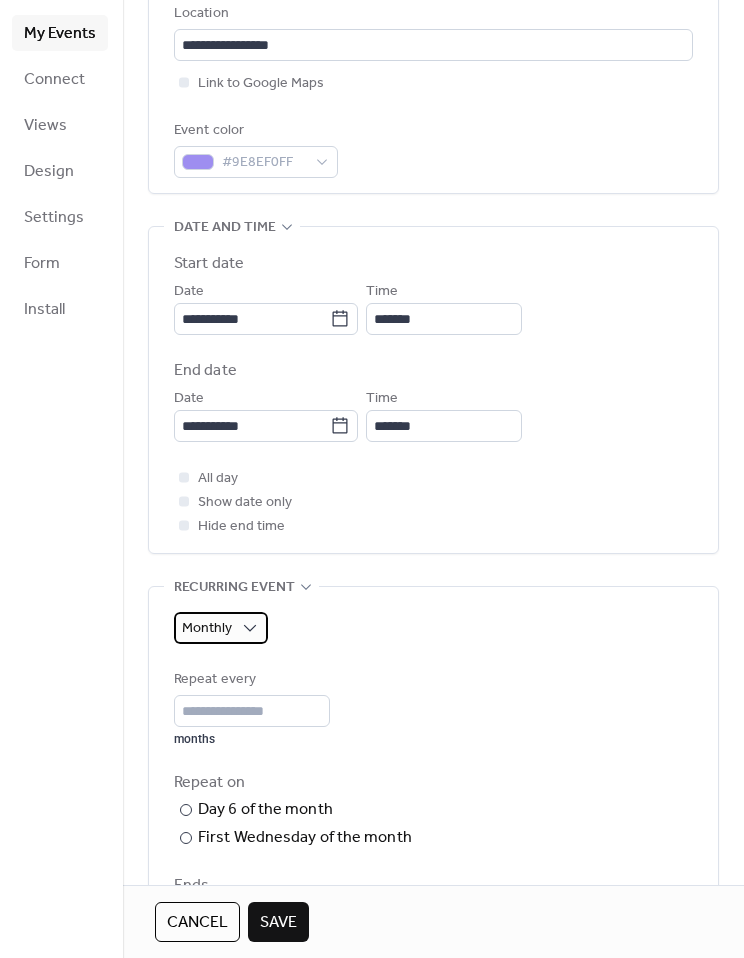 click on "Monthly" at bounding box center (221, 628) 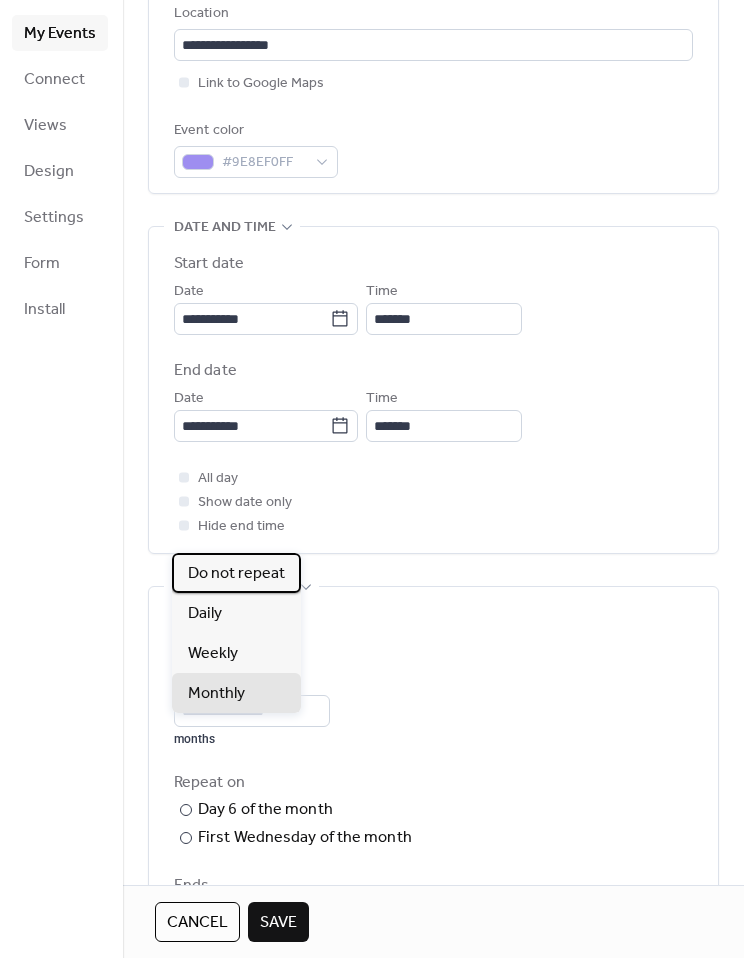 click on "Do not repeat" at bounding box center (236, 574) 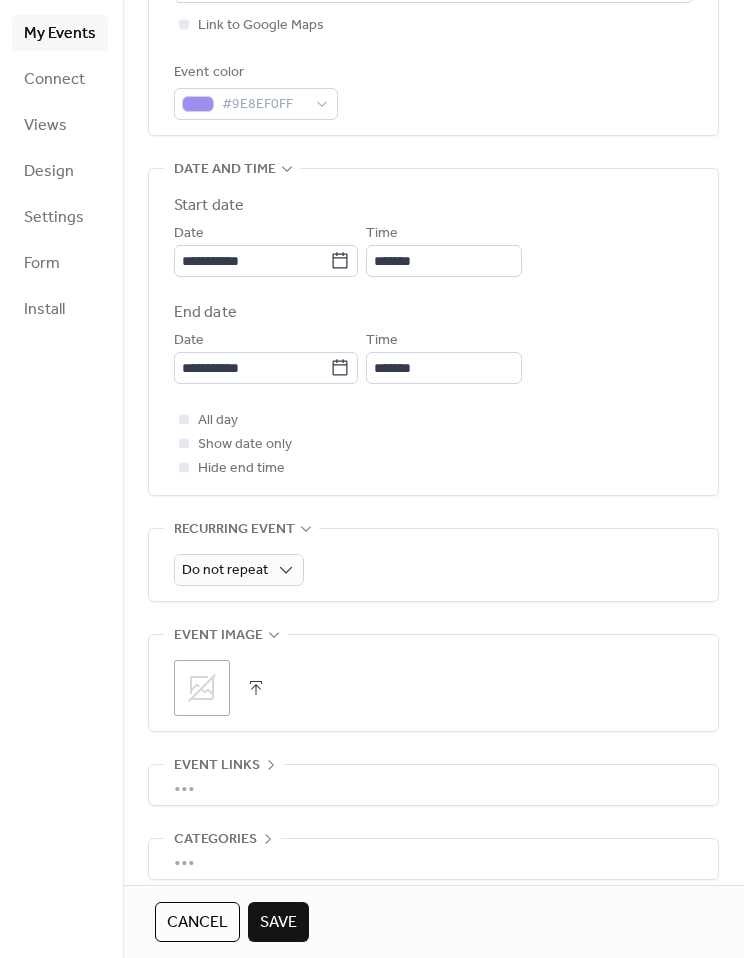 scroll, scrollTop: 515, scrollLeft: 0, axis: vertical 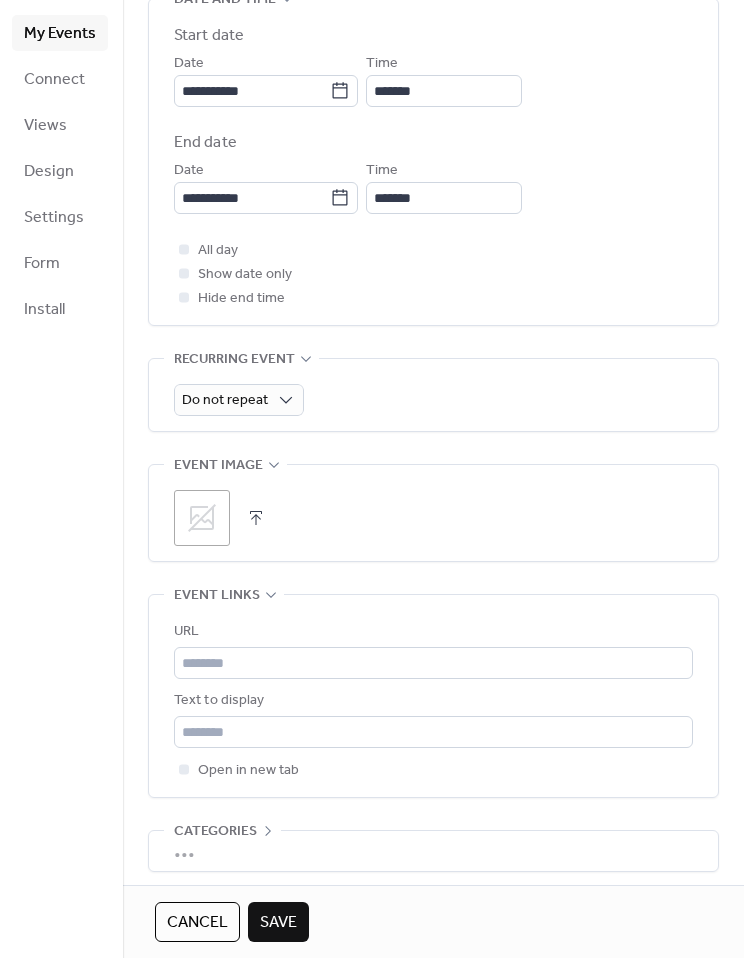 click on "Event links" at bounding box center (217, 596) 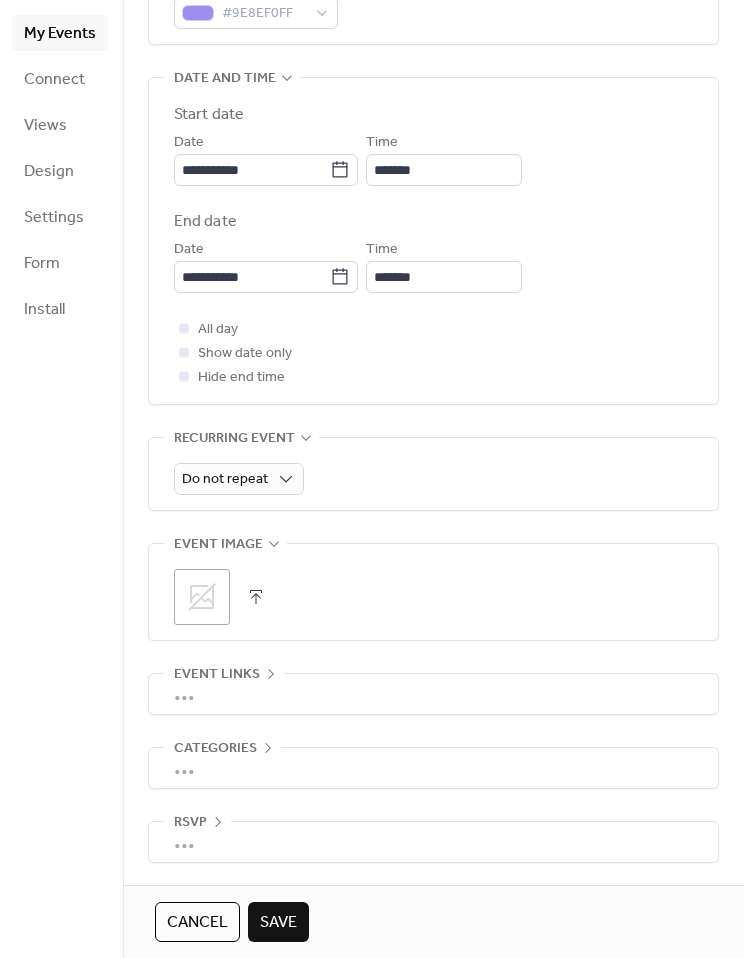 scroll, scrollTop: 512, scrollLeft: 0, axis: vertical 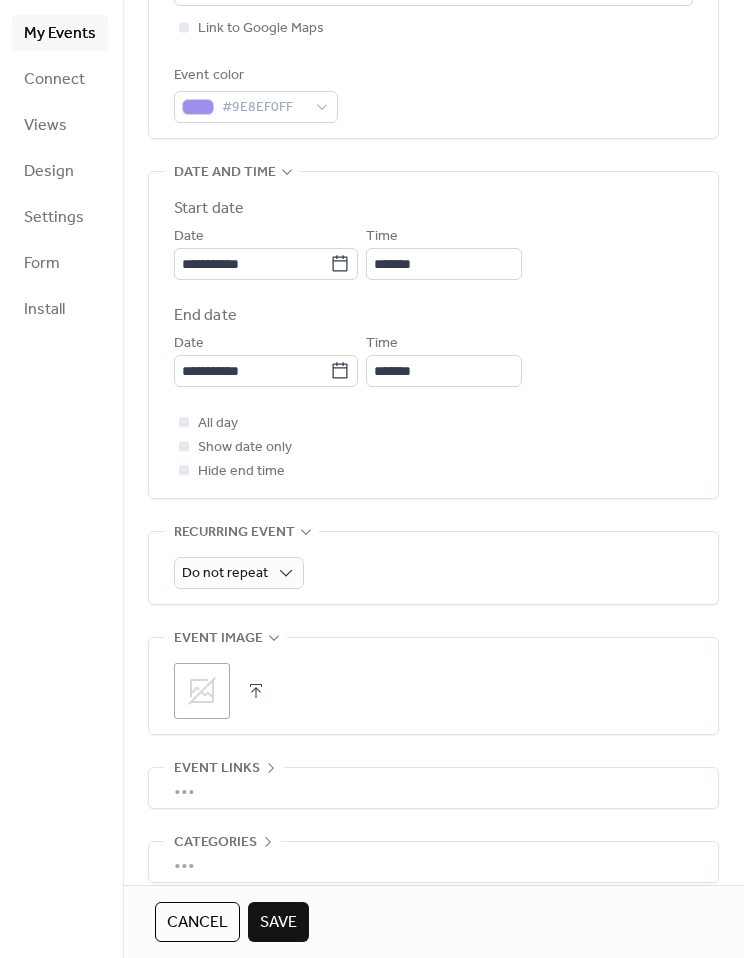 click on "Save" at bounding box center (278, 922) 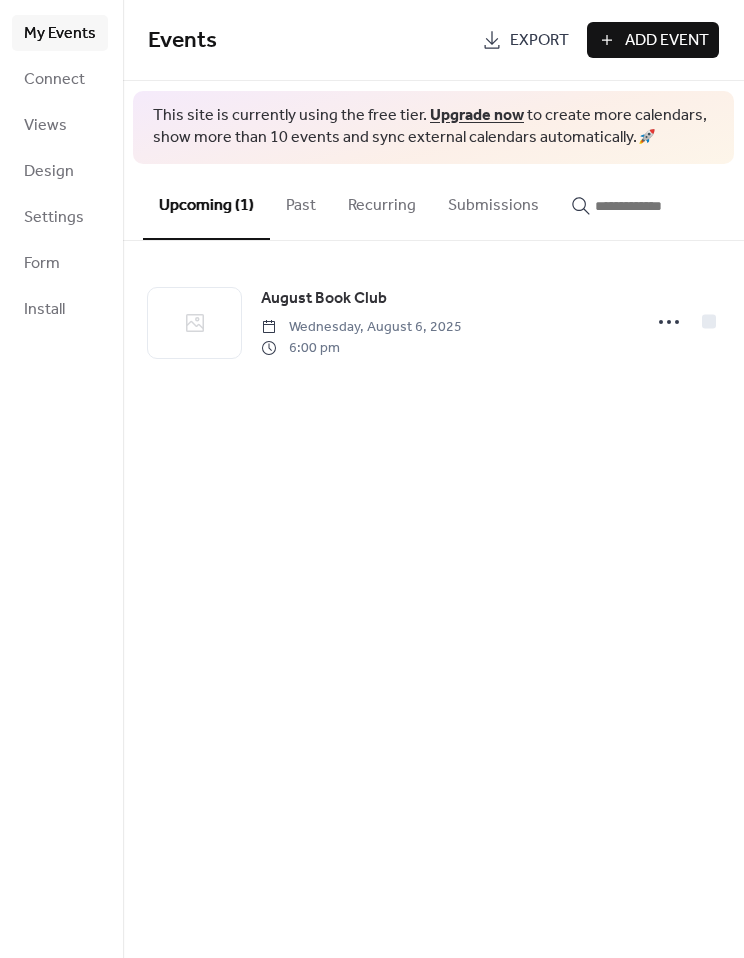 click 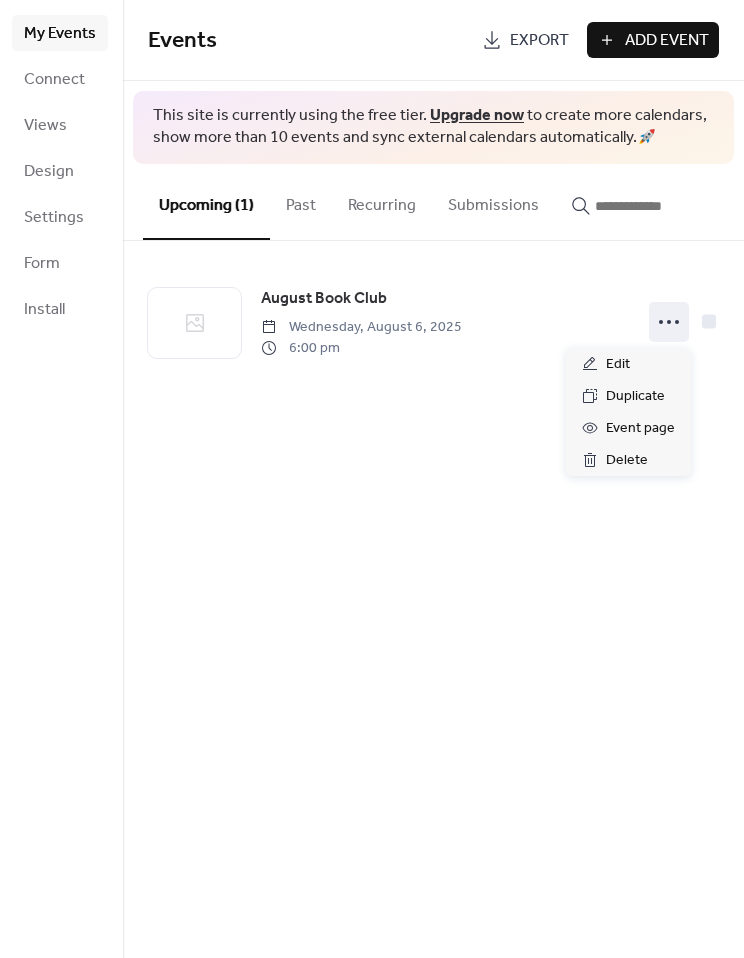 click on "Events Export Add Event This site is currently using the free tier.   Upgrade now   to create more calendars, show more than 10 events and sync external calendars automatically. 🚀 Upcoming (1) Past Recurring Submissions August Book Club [DAY_OF_WEEK], August 6, 2025 6:00 pm Cancel" at bounding box center (433, 479) 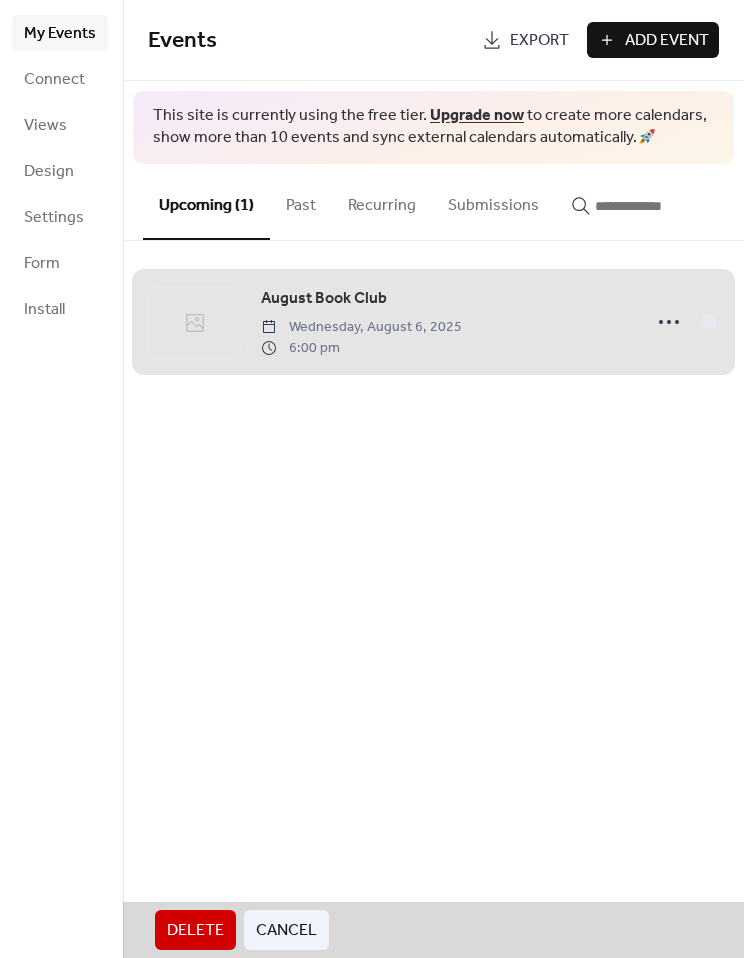click on "Events Export Add Event This site is currently using the free tier.   Upgrade now   to create more calendars, show more than 10 events and sync external calendars automatically. 🚀 Upcoming (1) Past Recurring Submissions August Book Club [DAY_OF_WEEK], August 6, 2025 6:00 pm Delete Cancel" at bounding box center [433, 479] 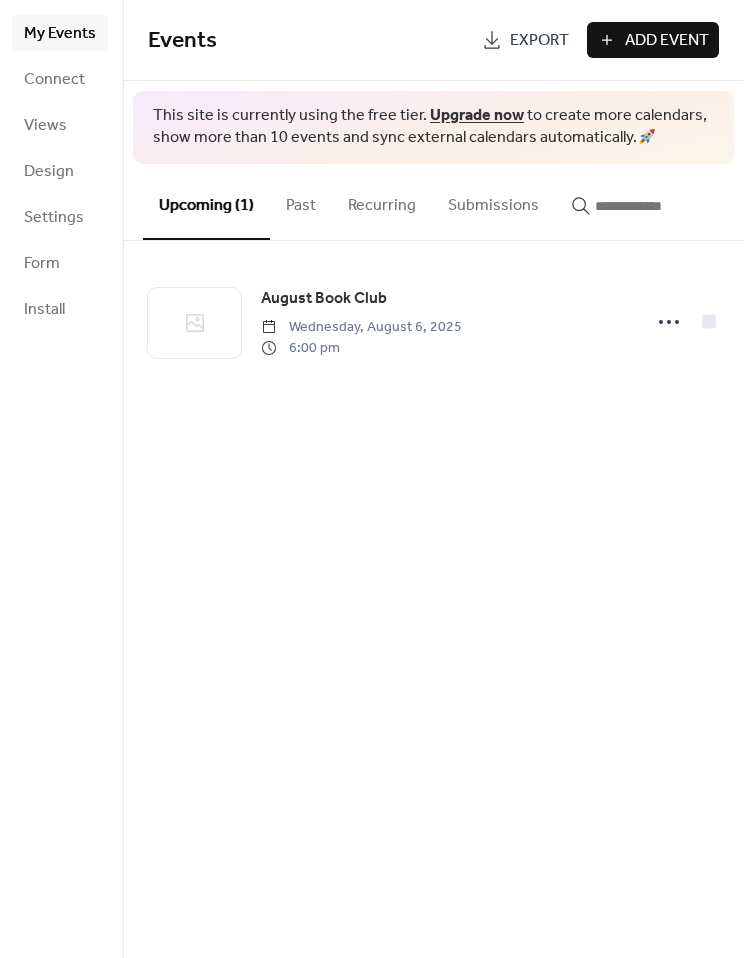 click on "Add Event" at bounding box center (667, 41) 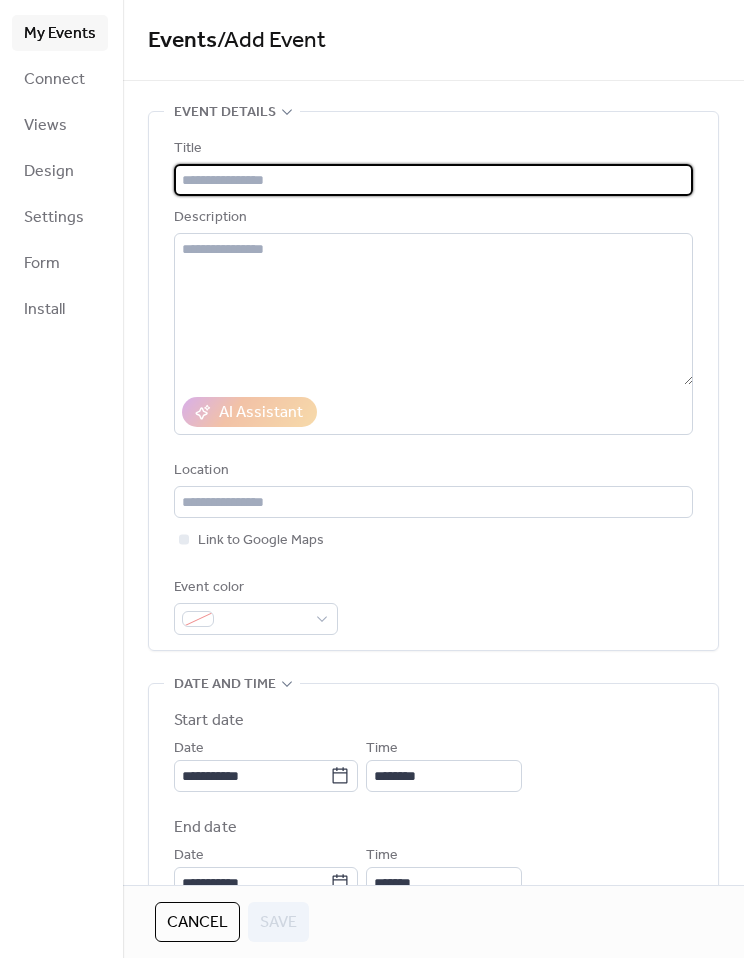 click at bounding box center (433, 180) 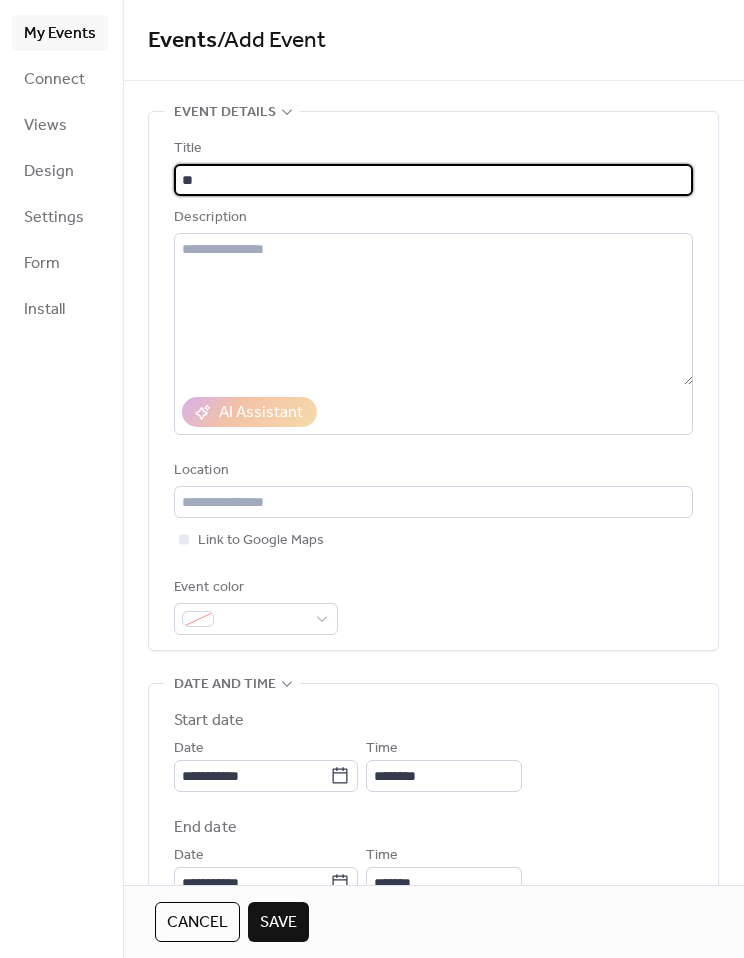 type on "*" 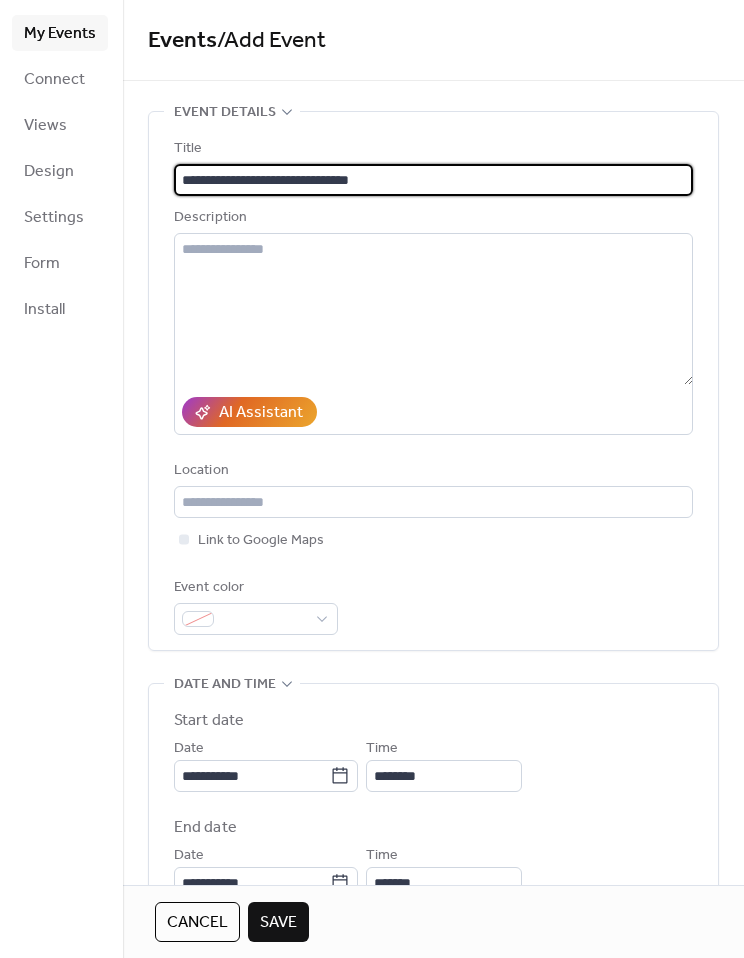 click on "**********" at bounding box center (433, 180) 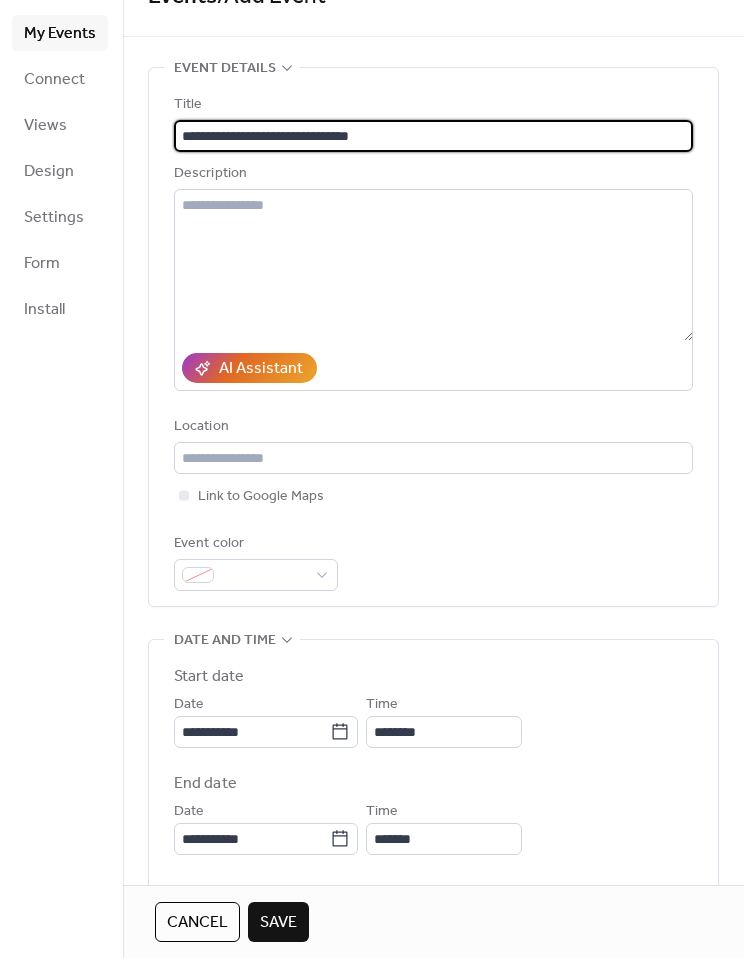 scroll, scrollTop: 48, scrollLeft: 0, axis: vertical 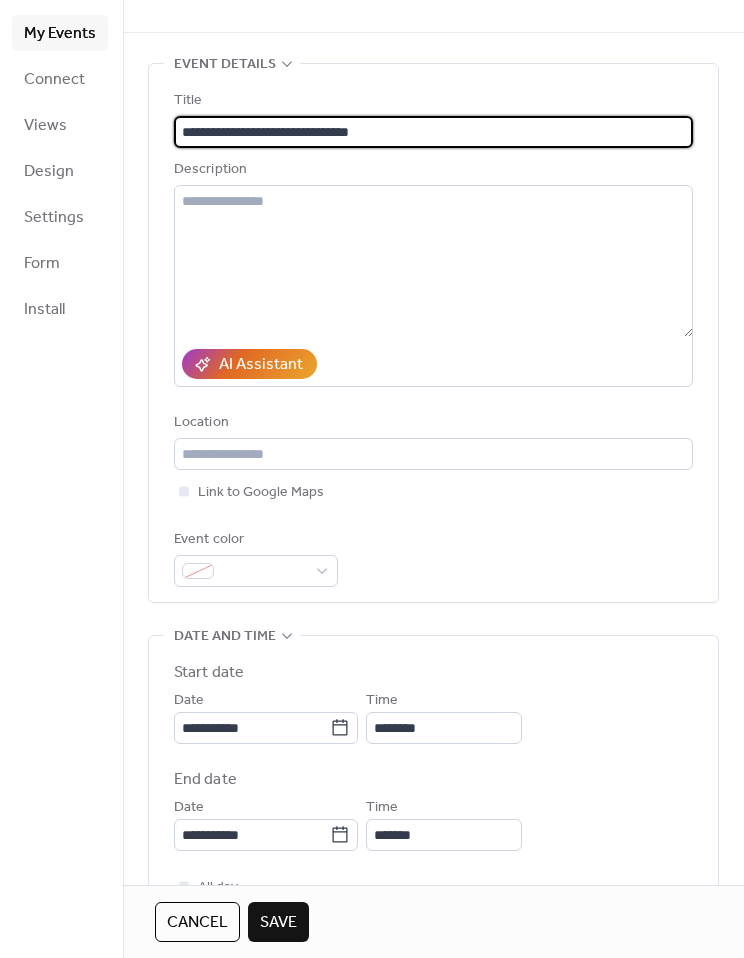 type on "**********" 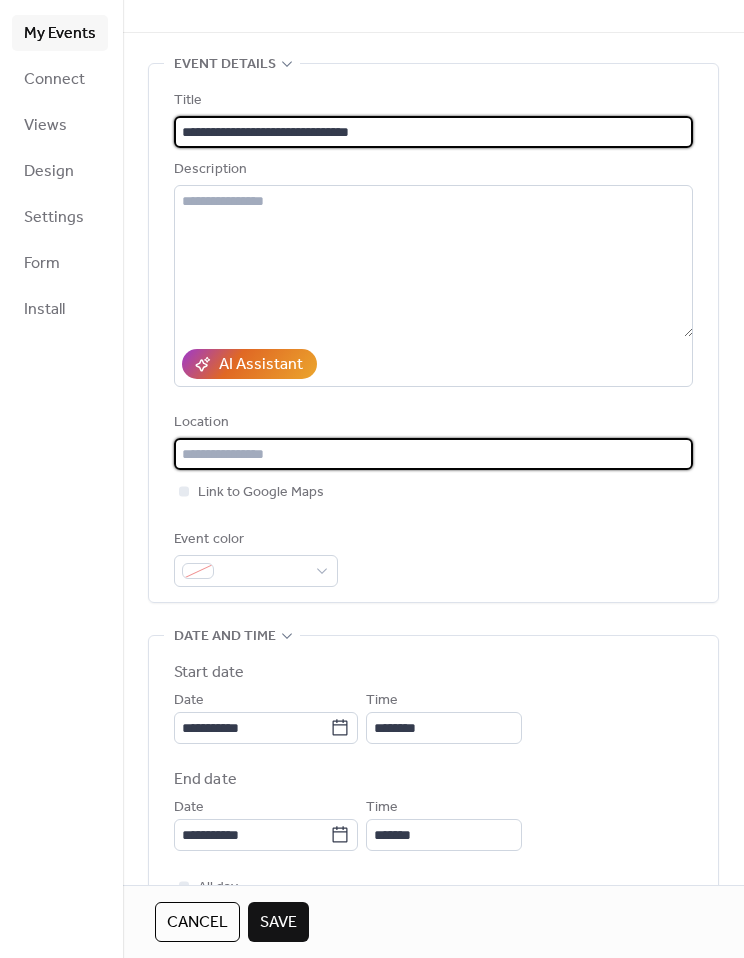 click at bounding box center (433, 454) 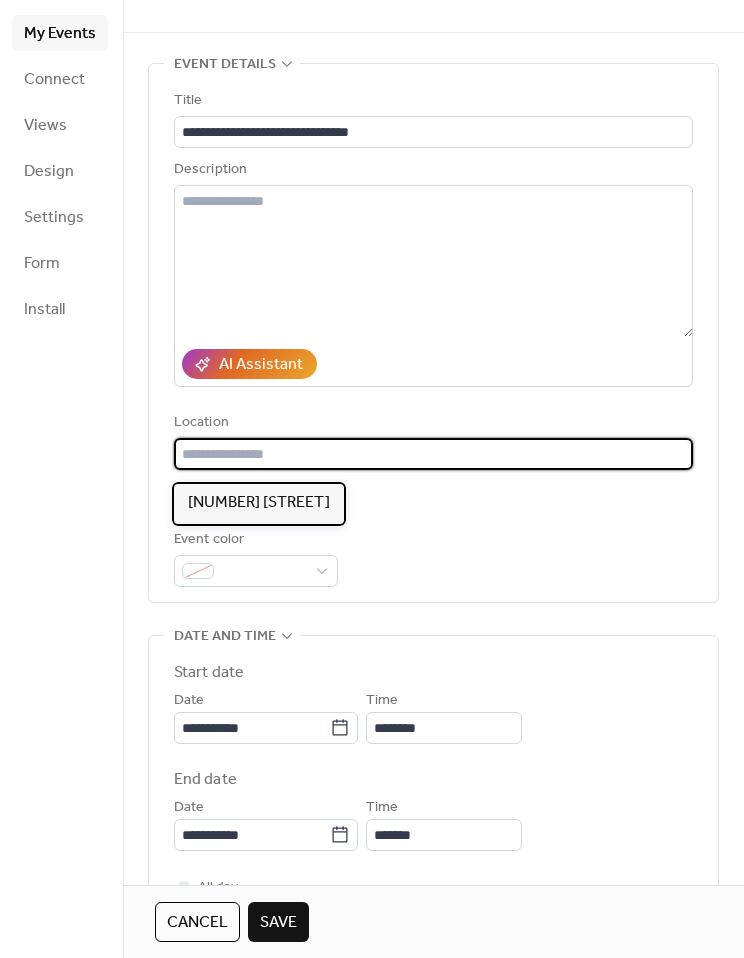 click on "[NUMBER] [STREET]" at bounding box center [259, 503] 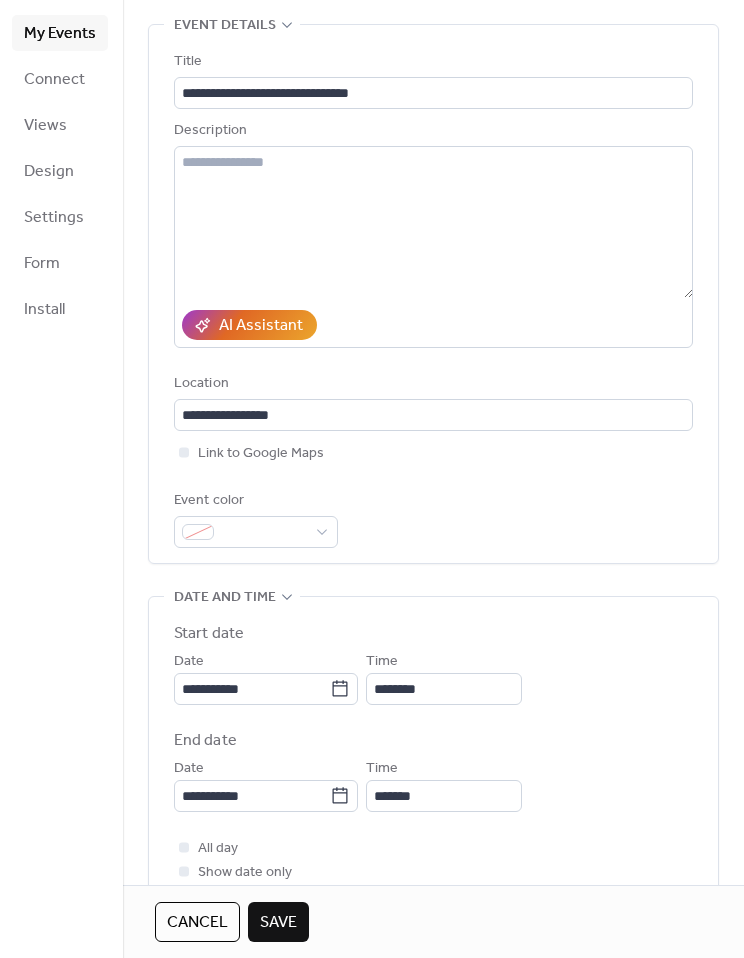 scroll, scrollTop: 91, scrollLeft: 0, axis: vertical 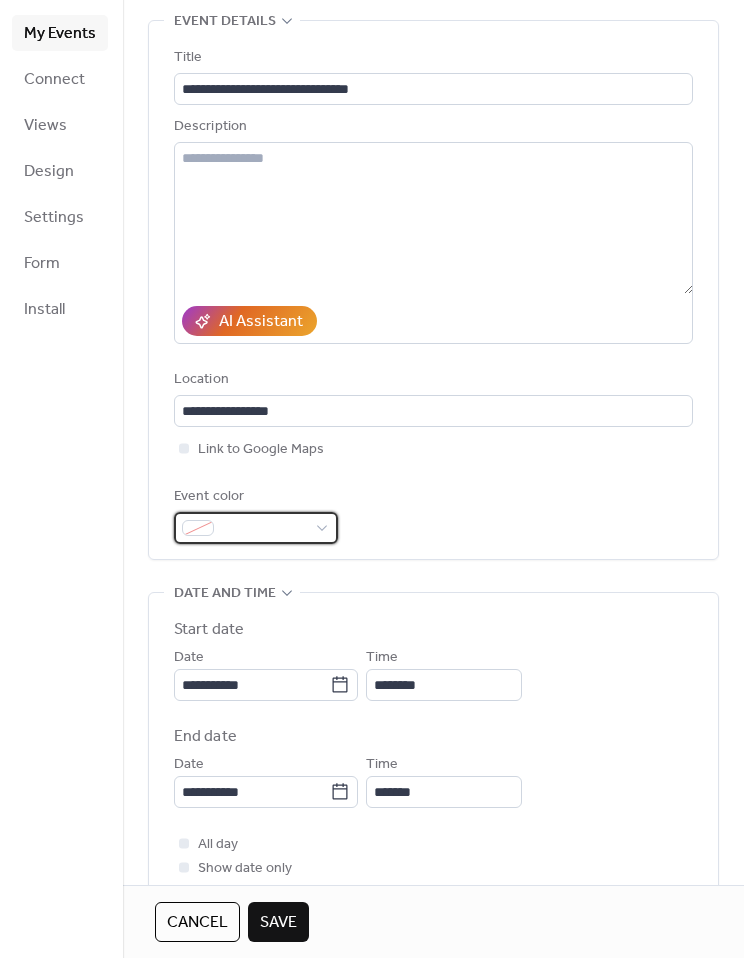click at bounding box center (264, 529) 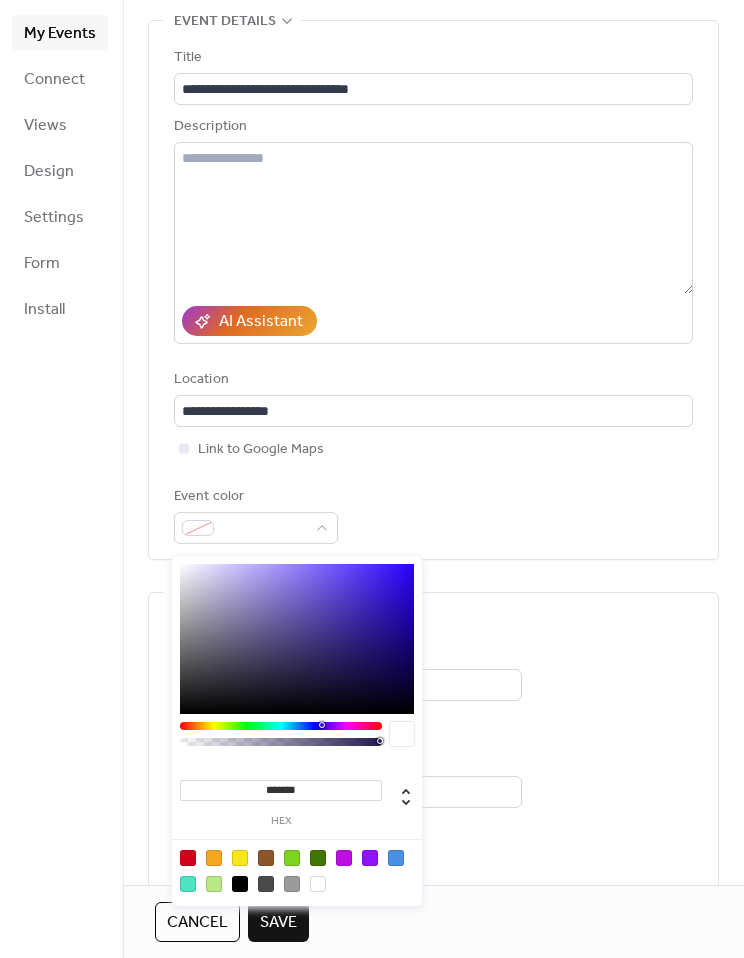 click at bounding box center (281, 739) 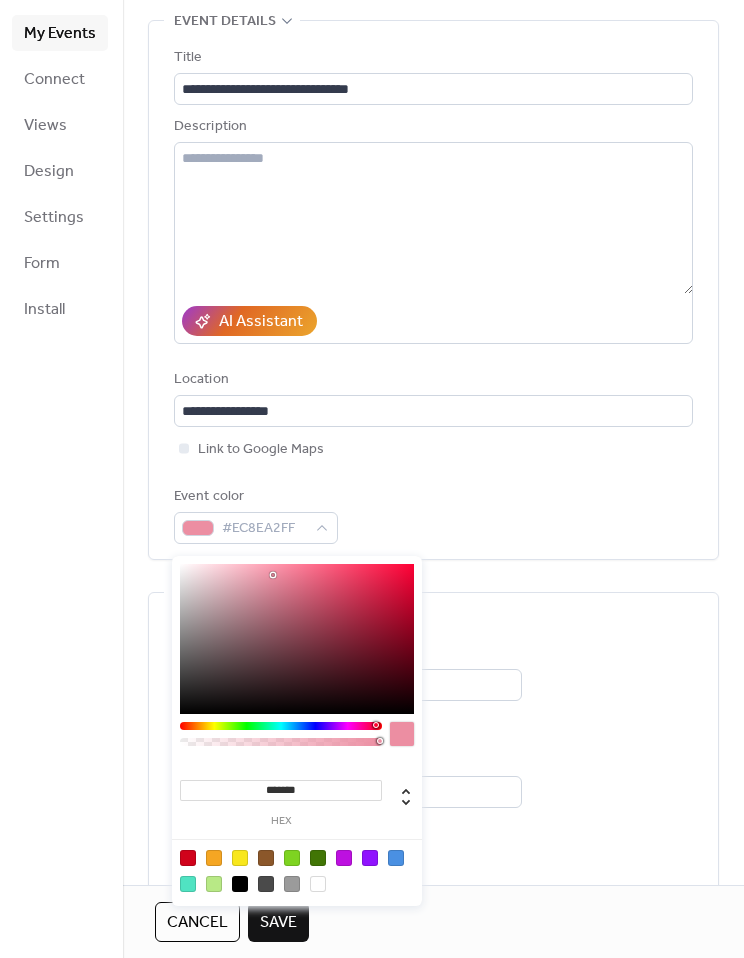click at bounding box center [273, 575] 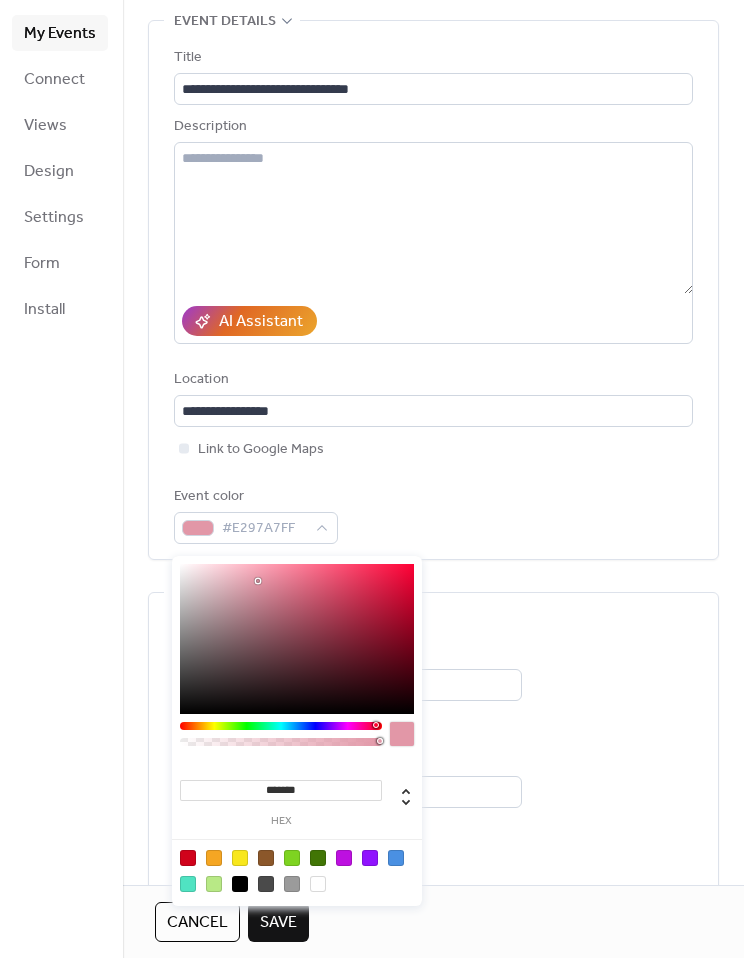 click at bounding box center [258, 581] 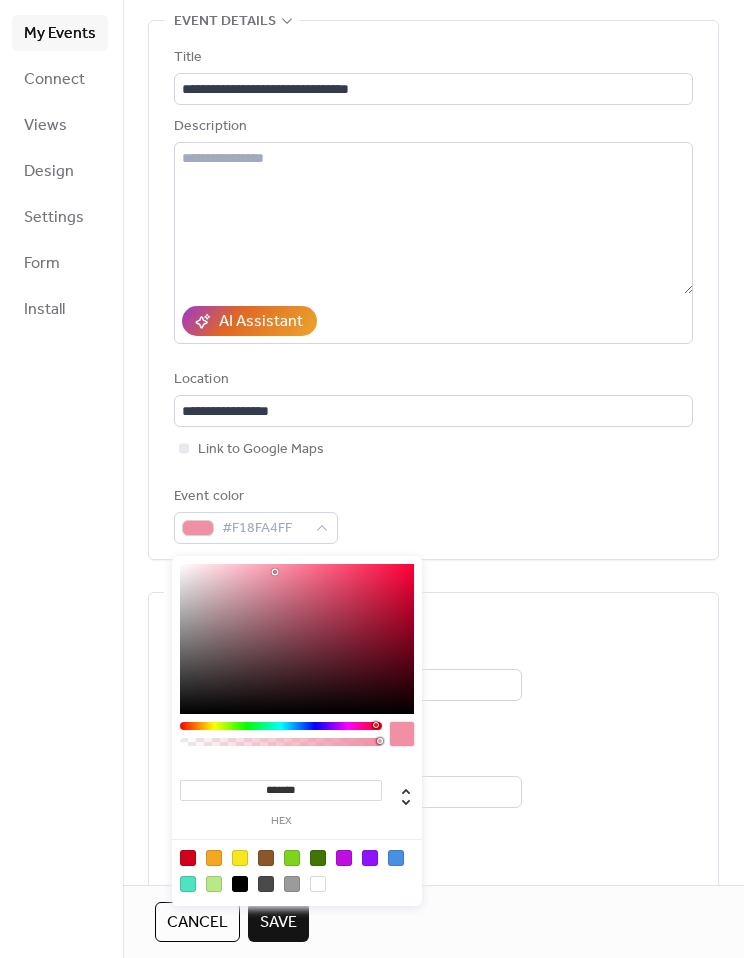 click at bounding box center (275, 572) 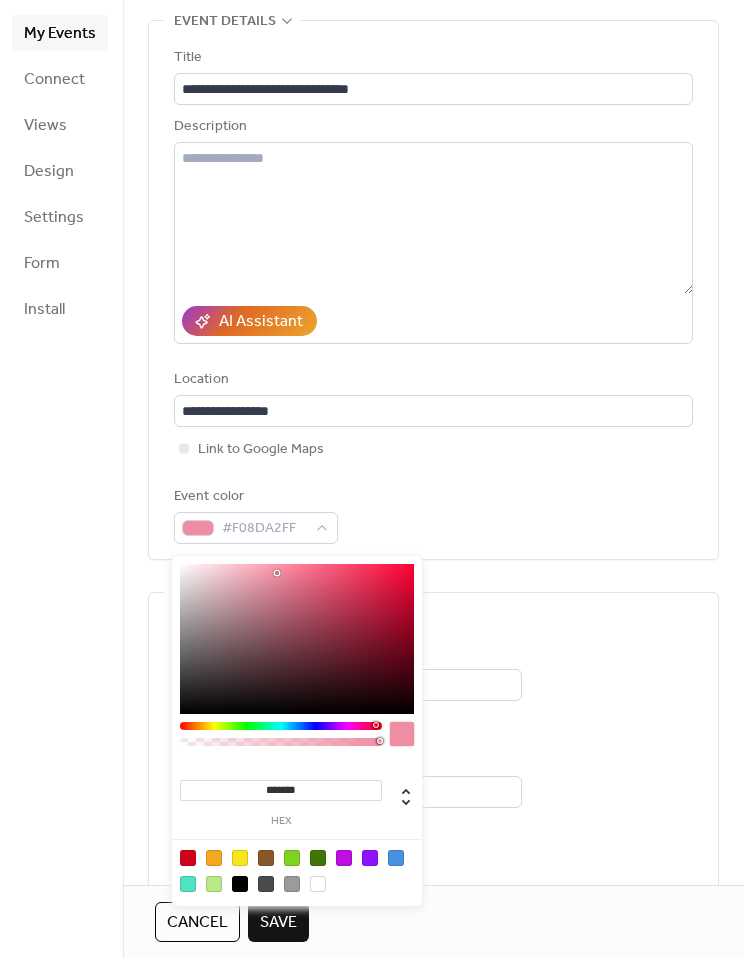 type on "*******" 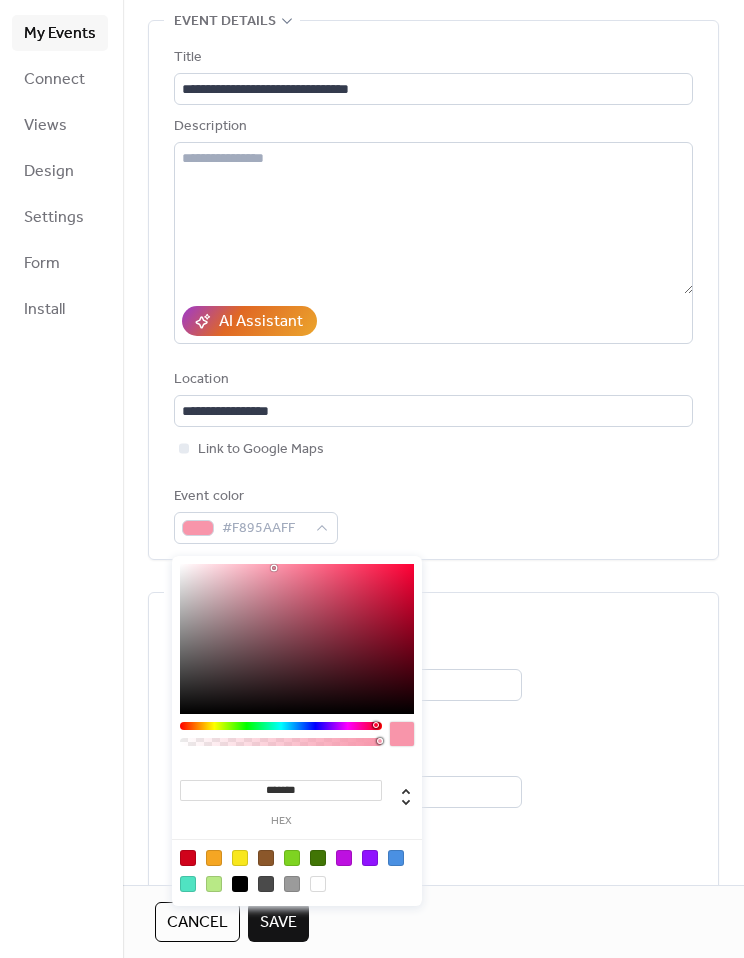 click at bounding box center (274, 568) 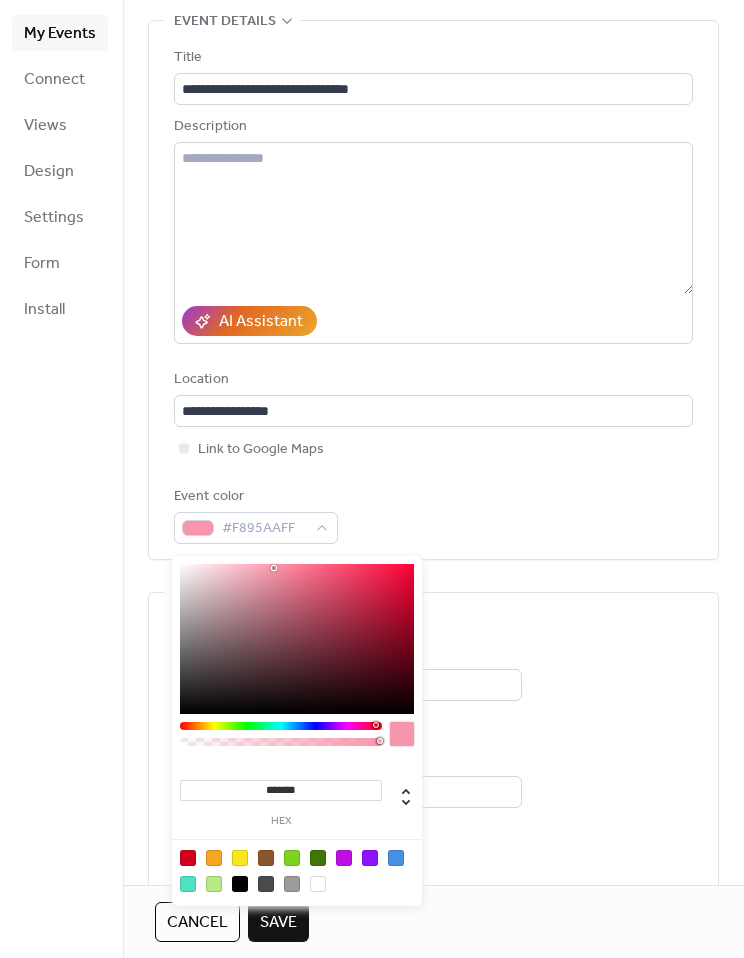 click on "**********" at bounding box center [433, 756] 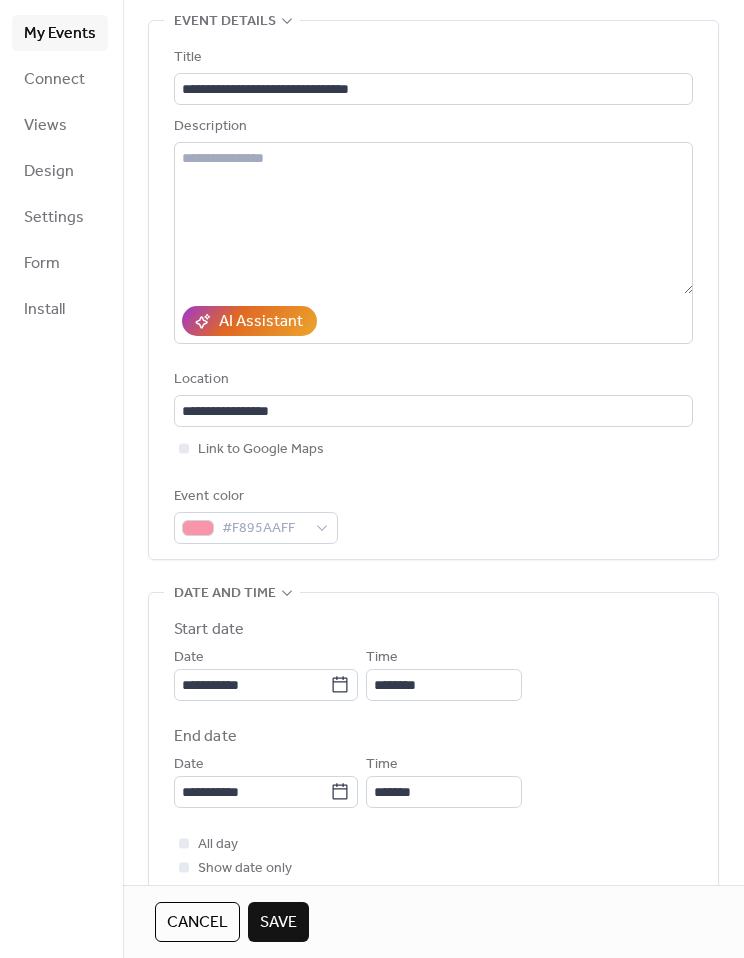 click 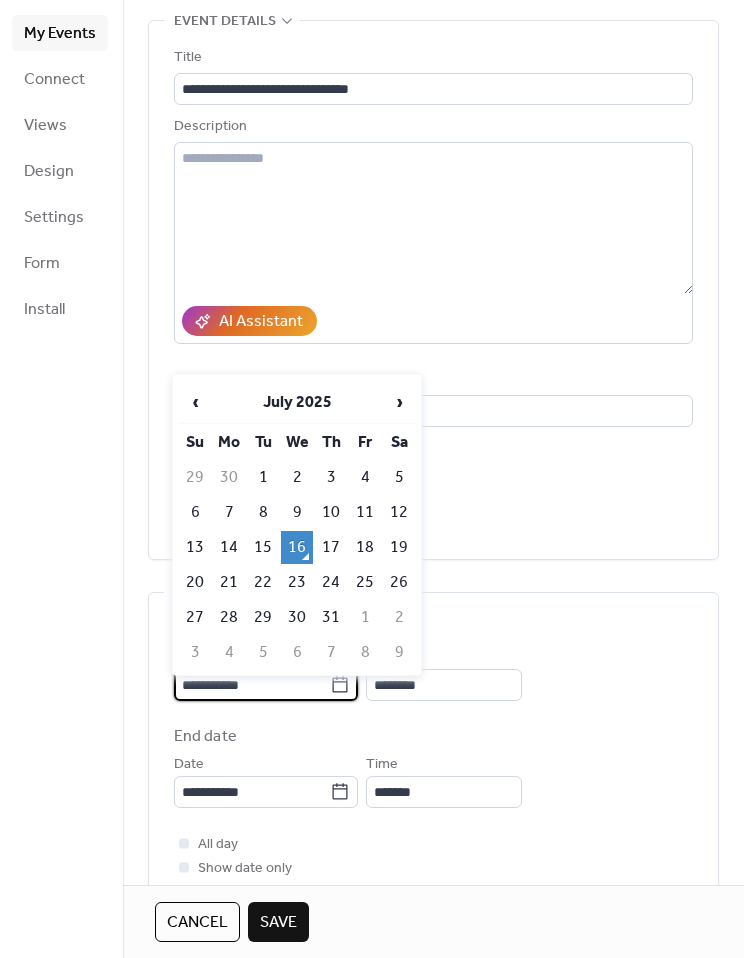 click on "›" at bounding box center (399, 402) 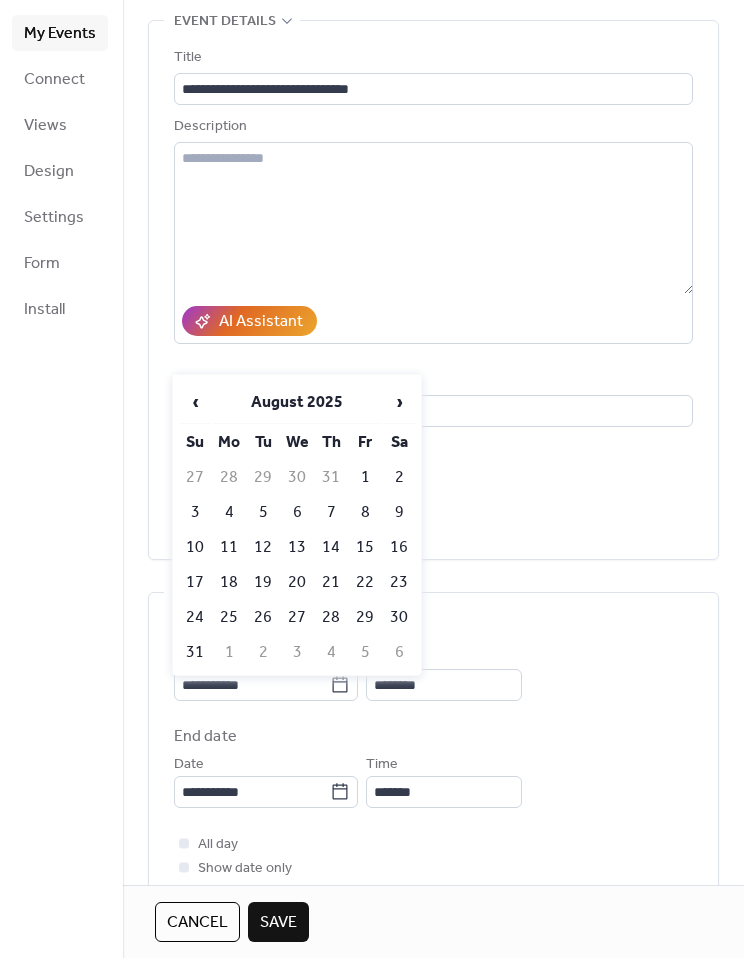 click on "9" at bounding box center (399, 512) 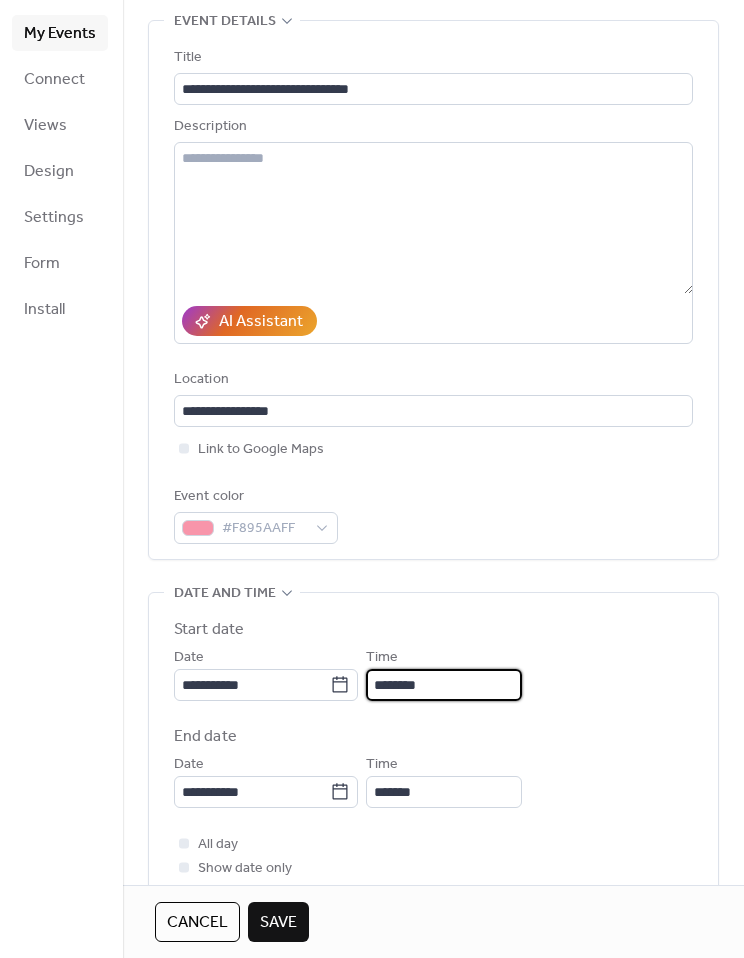 click on "********" at bounding box center [444, 685] 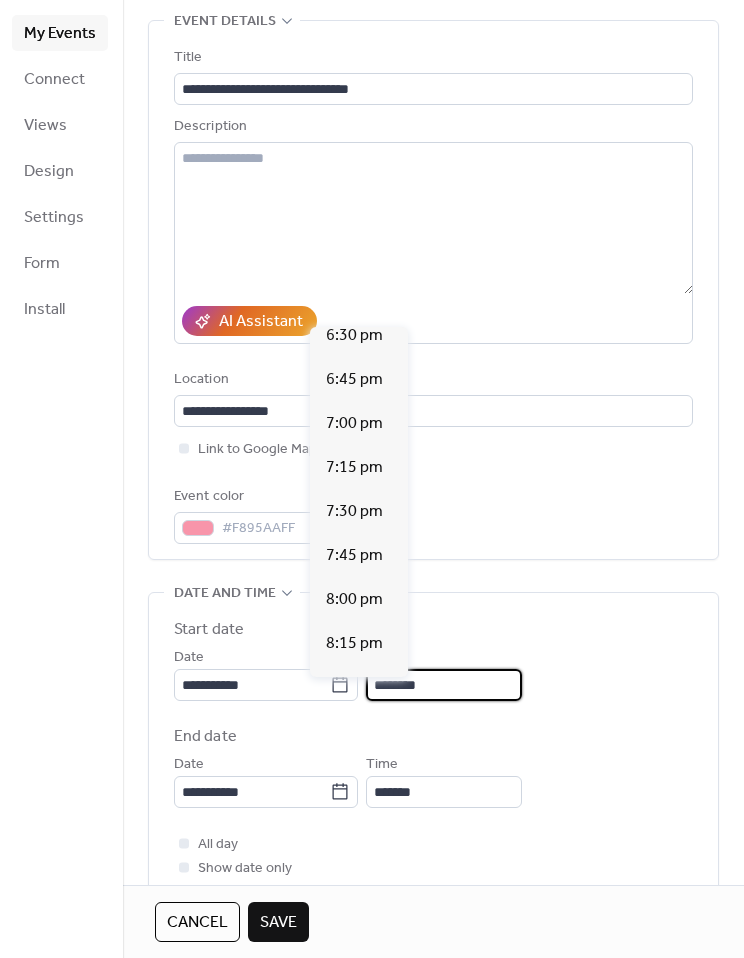 scroll, scrollTop: 3184, scrollLeft: 0, axis: vertical 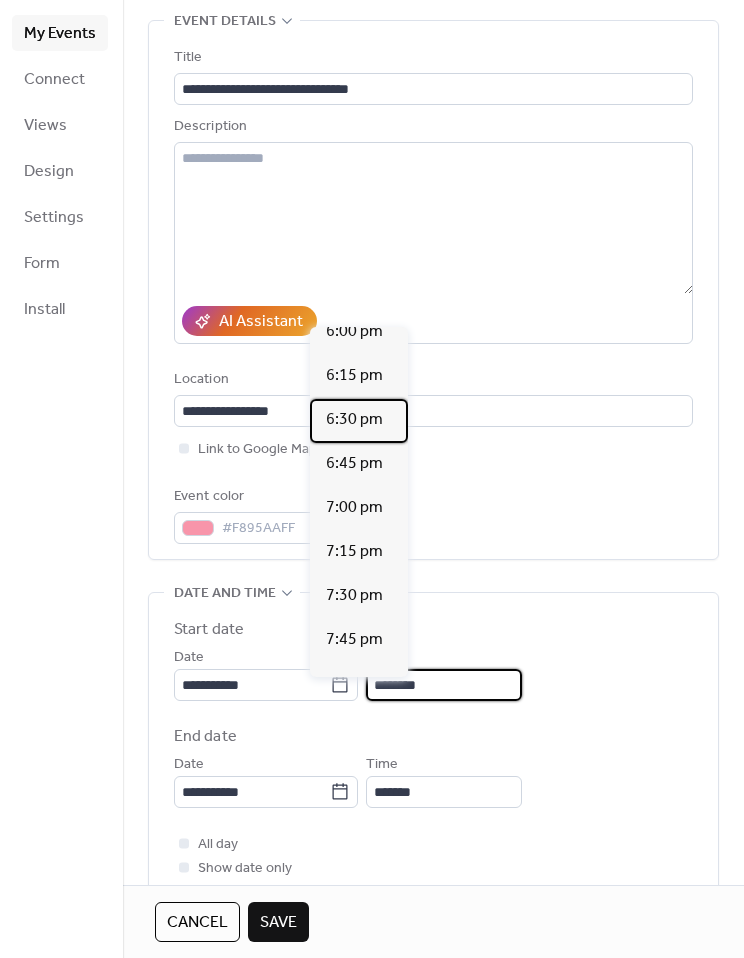 click on "6:30 pm" at bounding box center (354, 420) 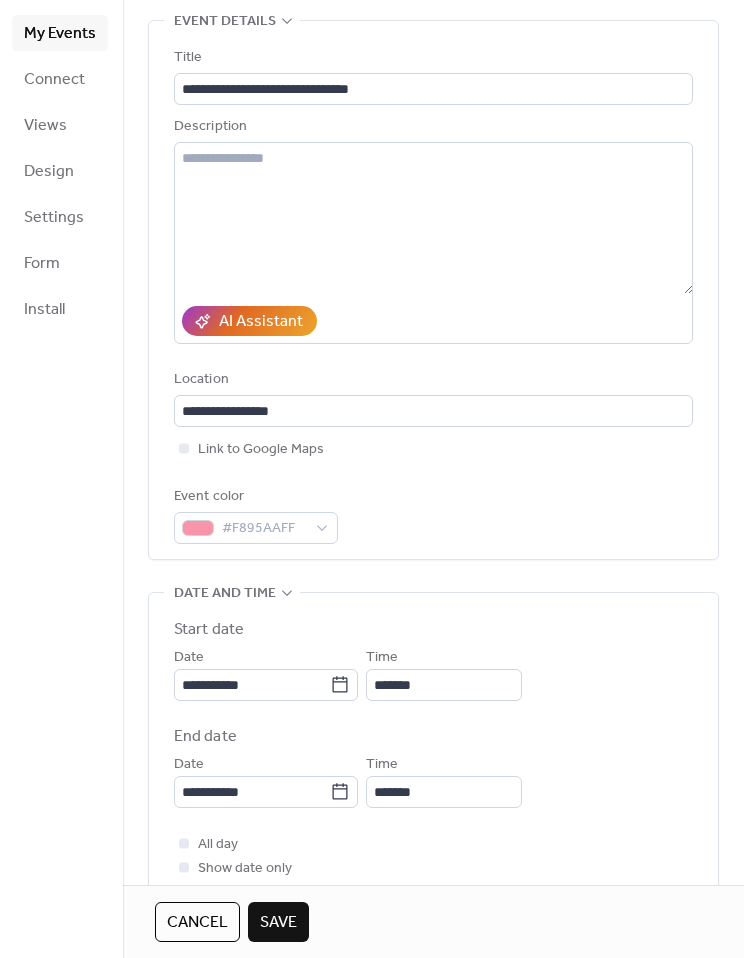 click 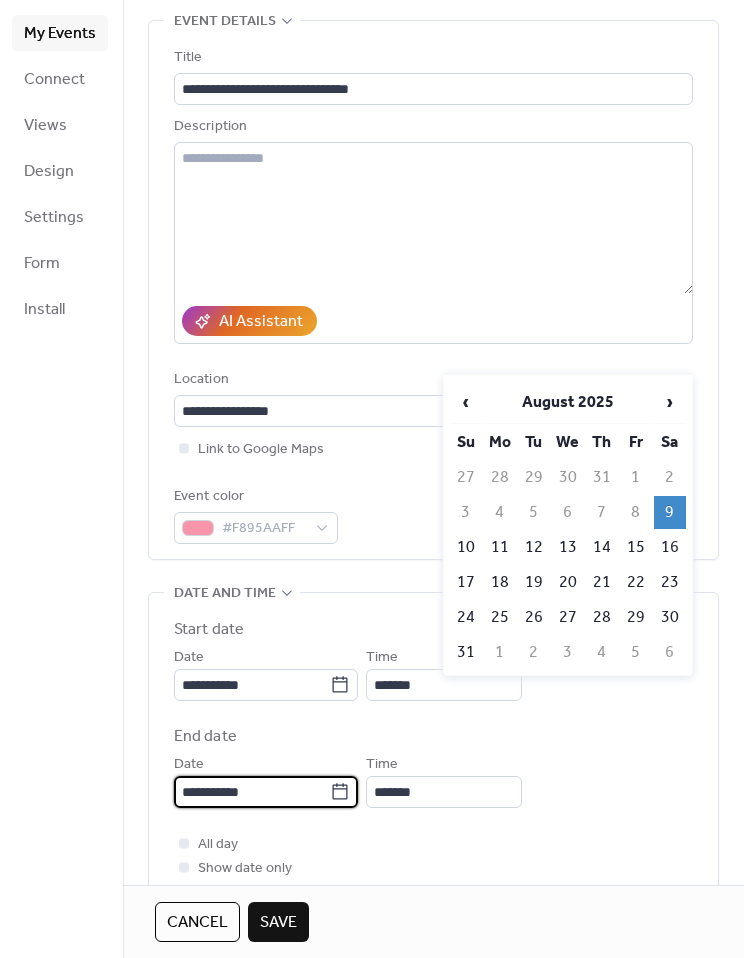 click on "All day Show date only Hide end time" at bounding box center [433, 868] 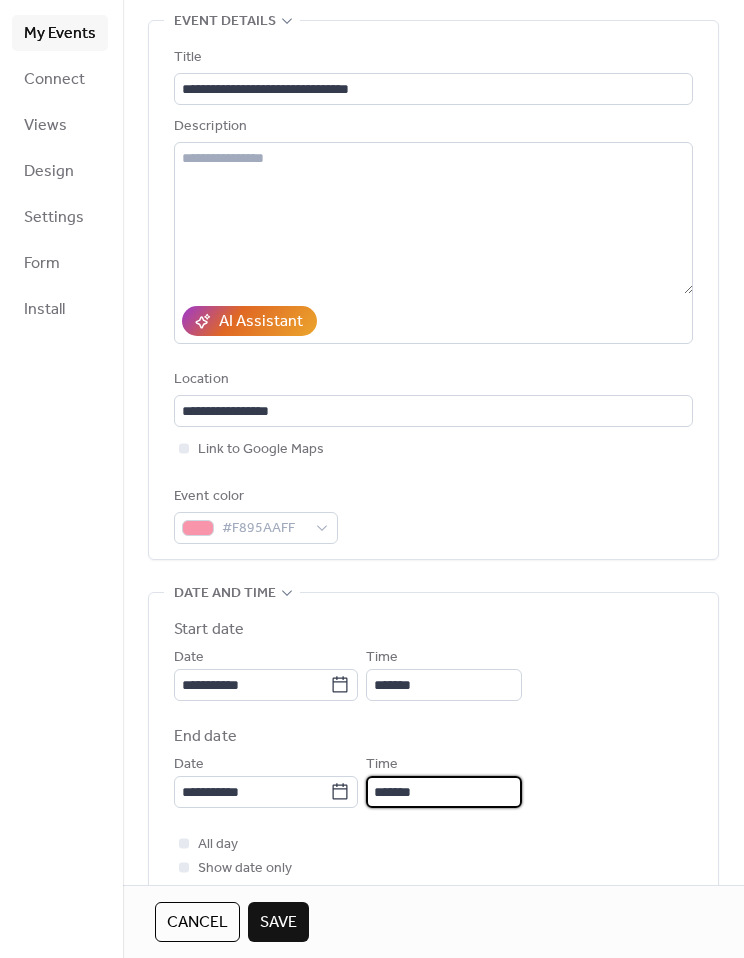 click on "*******" at bounding box center (444, 792) 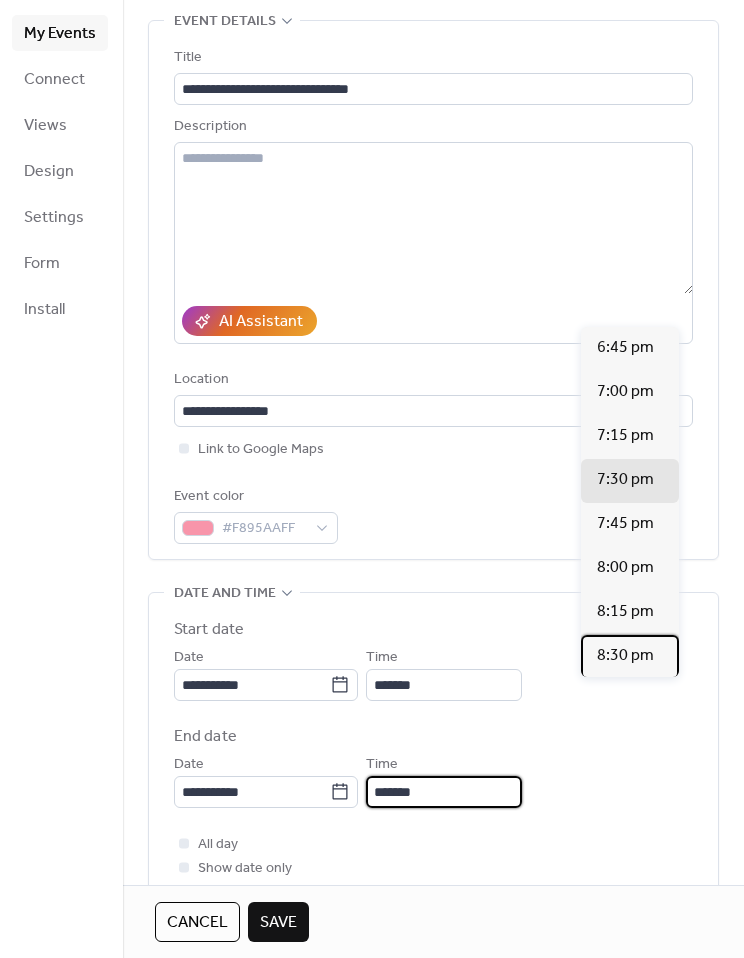 click on "8:30 pm" at bounding box center (630, 657) 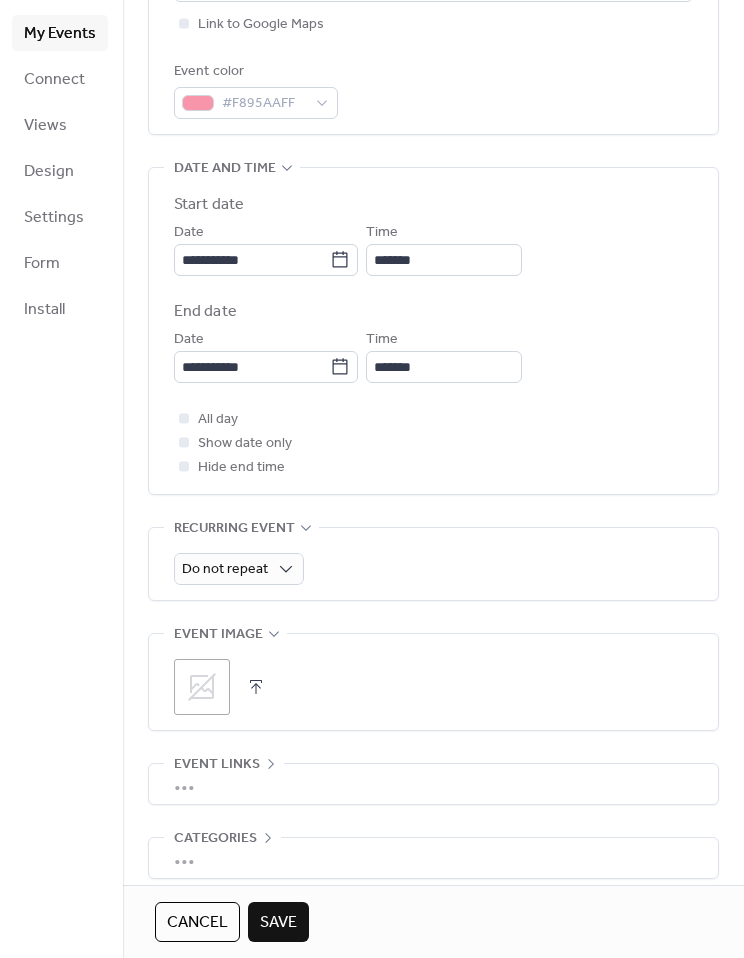 scroll, scrollTop: 515, scrollLeft: 0, axis: vertical 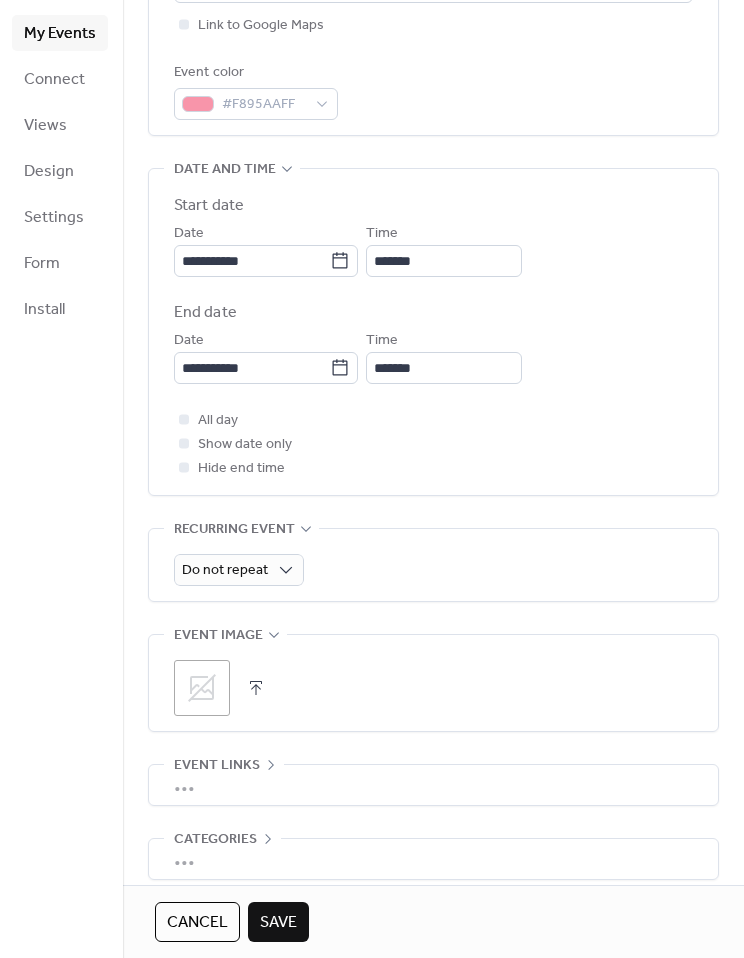 click on "Save" at bounding box center [278, 922] 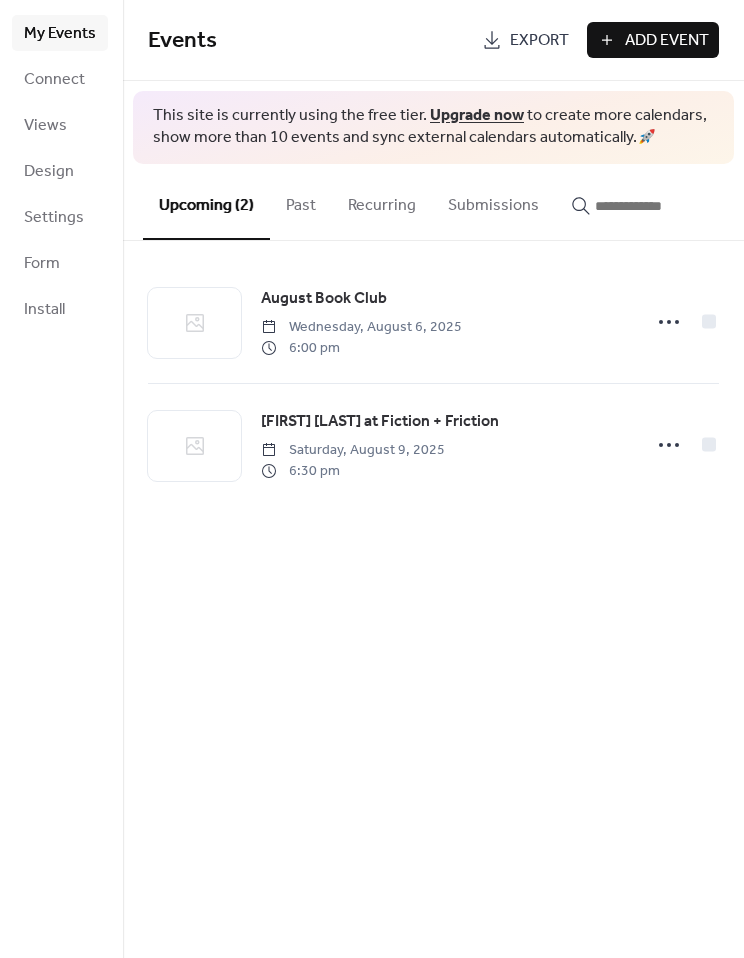click on "Views" at bounding box center [60, 125] 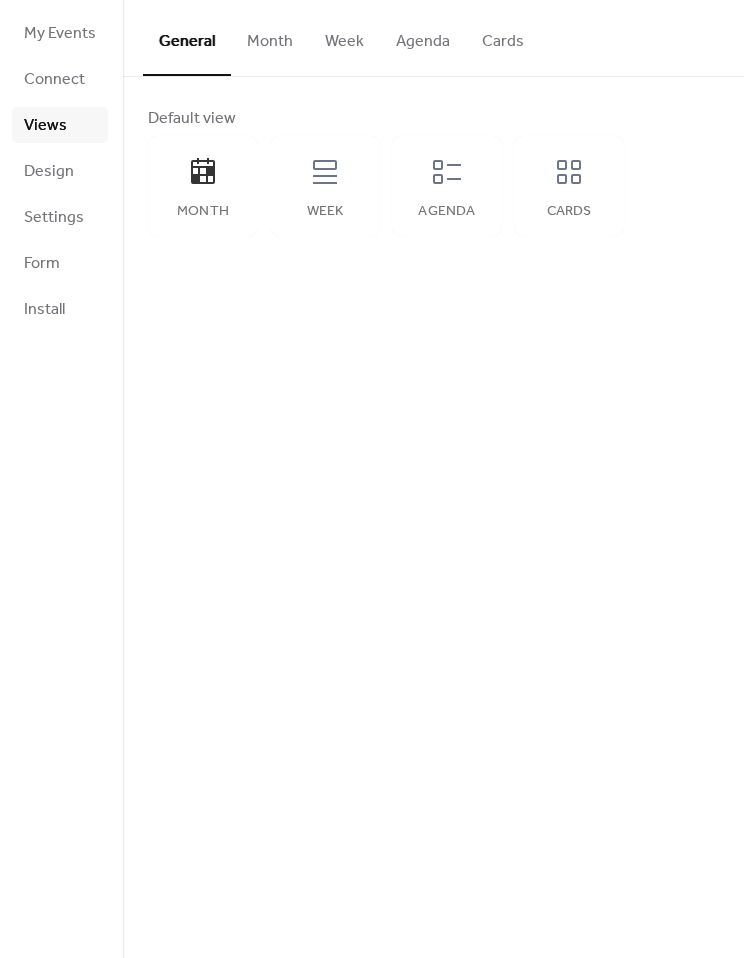 click on "Design" at bounding box center (49, 172) 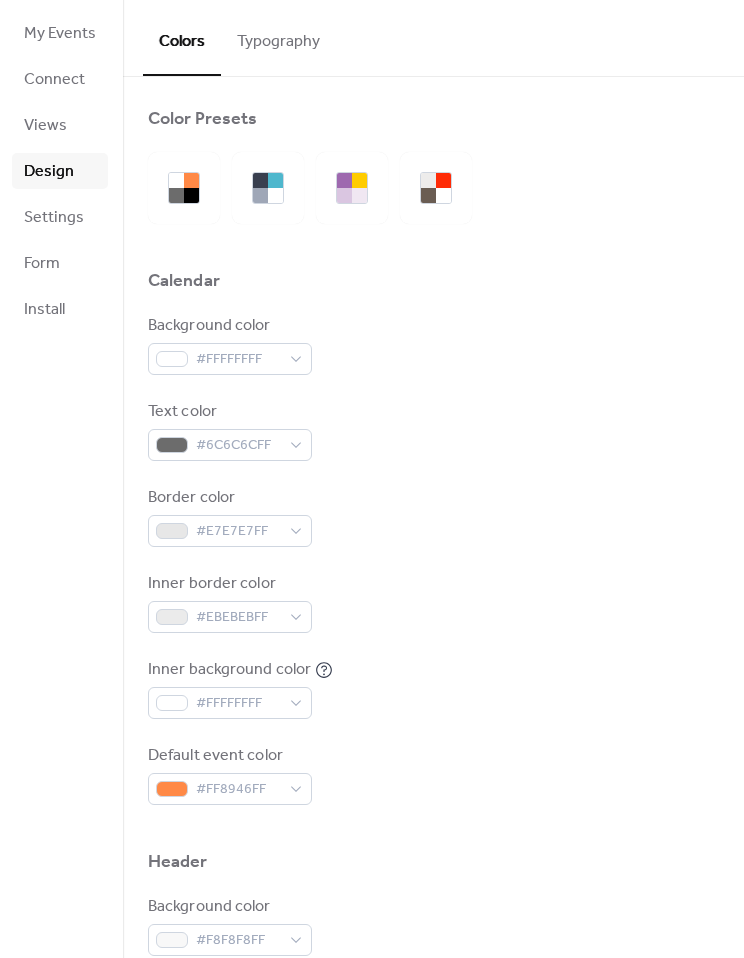 click on "Views" at bounding box center [60, 125] 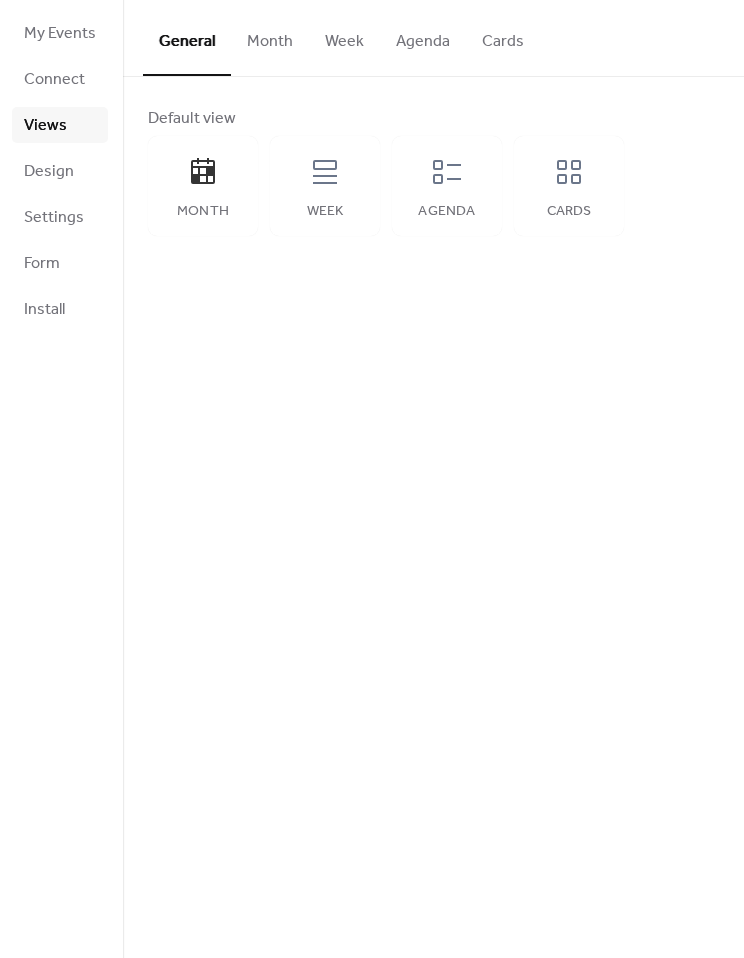 click on "Month" at bounding box center (270, 37) 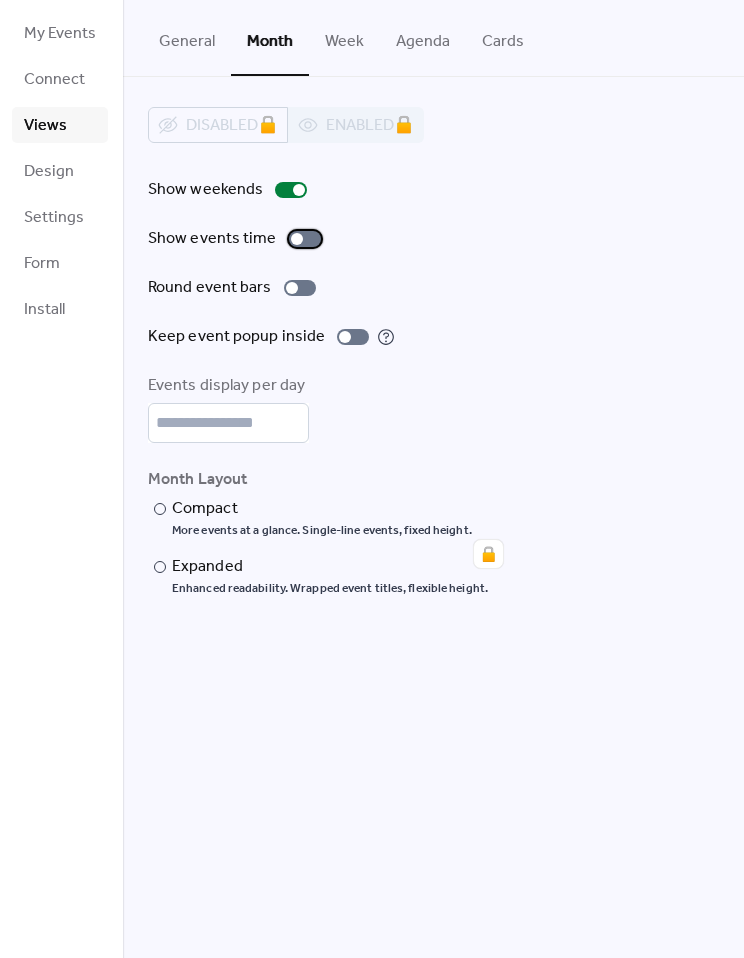 click on "Show events time" at bounding box center (238, 239) 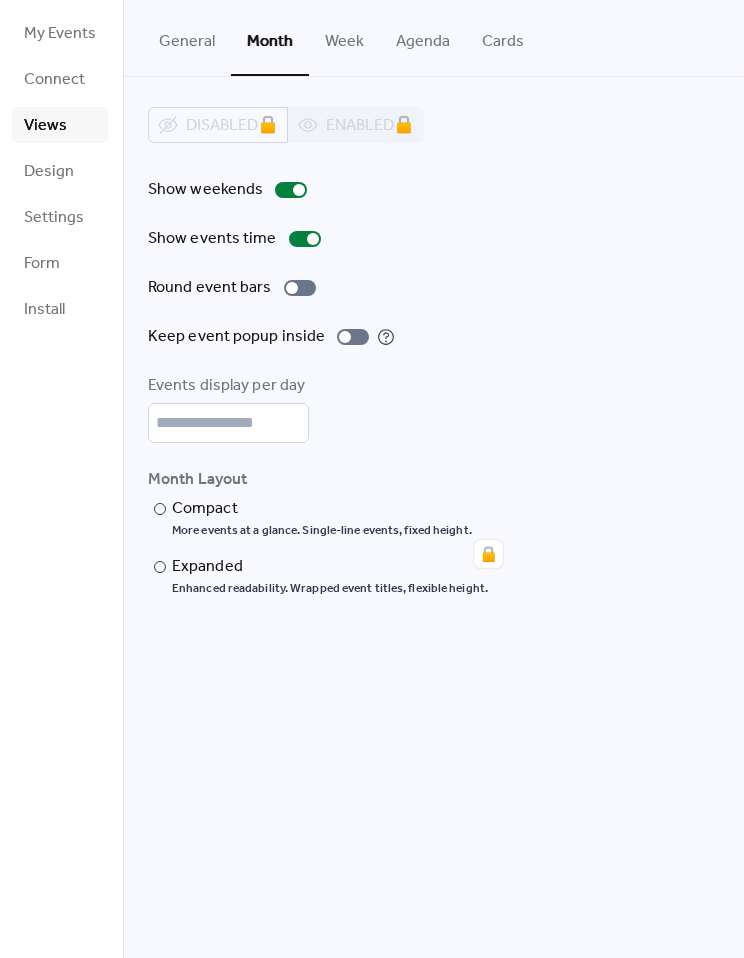 click on "Design" at bounding box center [49, 172] 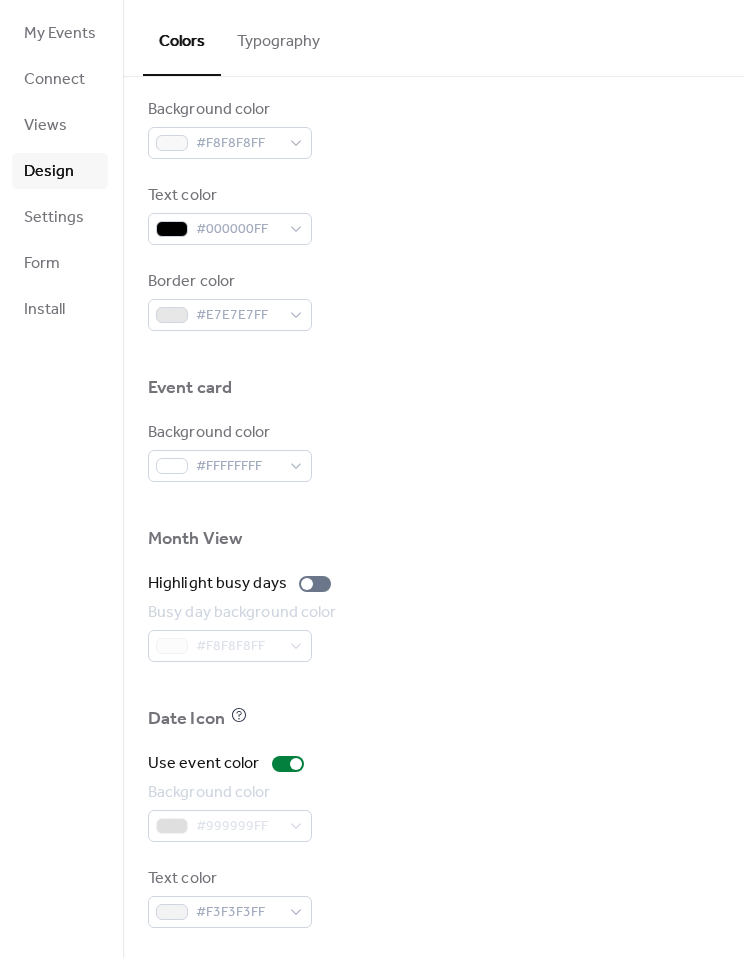scroll, scrollTop: 797, scrollLeft: 0, axis: vertical 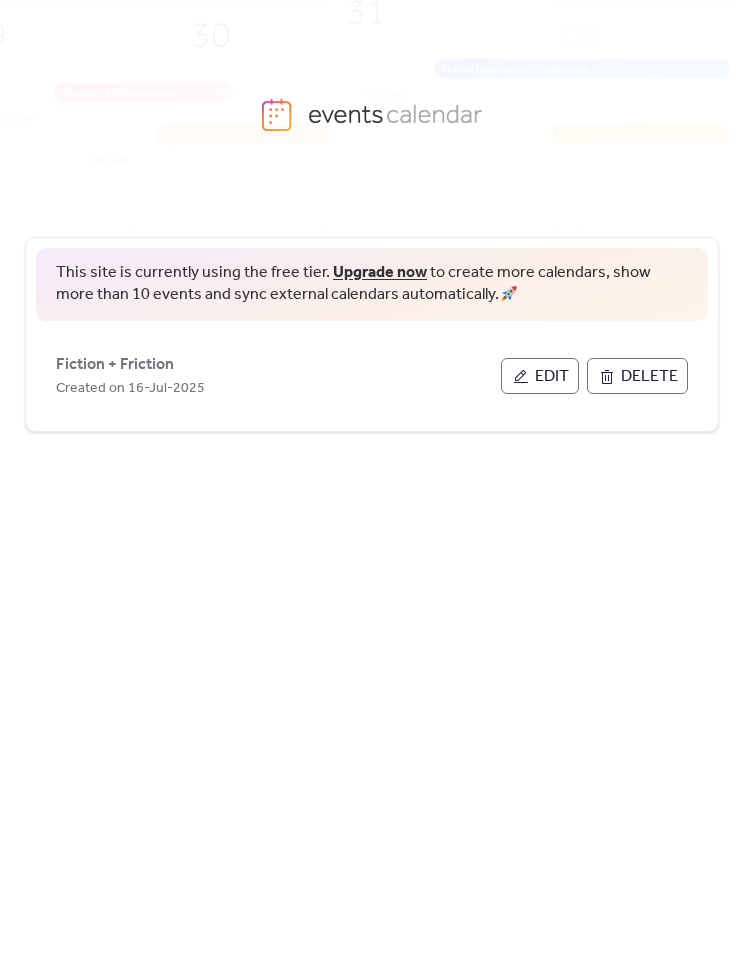 click on "Edit" at bounding box center (552, 377) 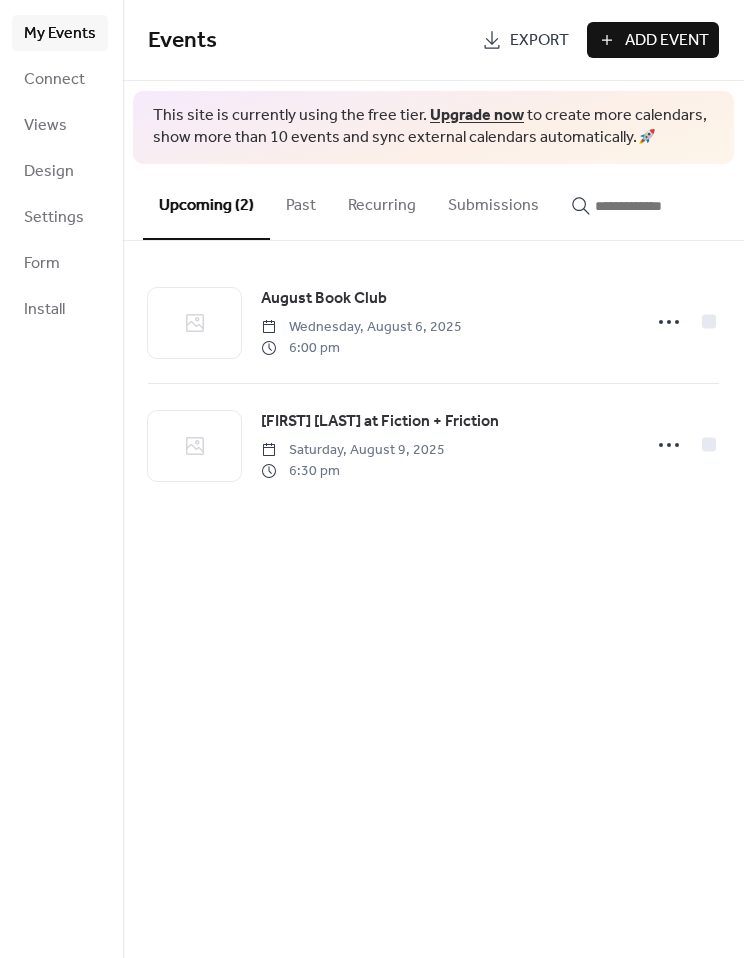 click on "Design" at bounding box center (60, 171) 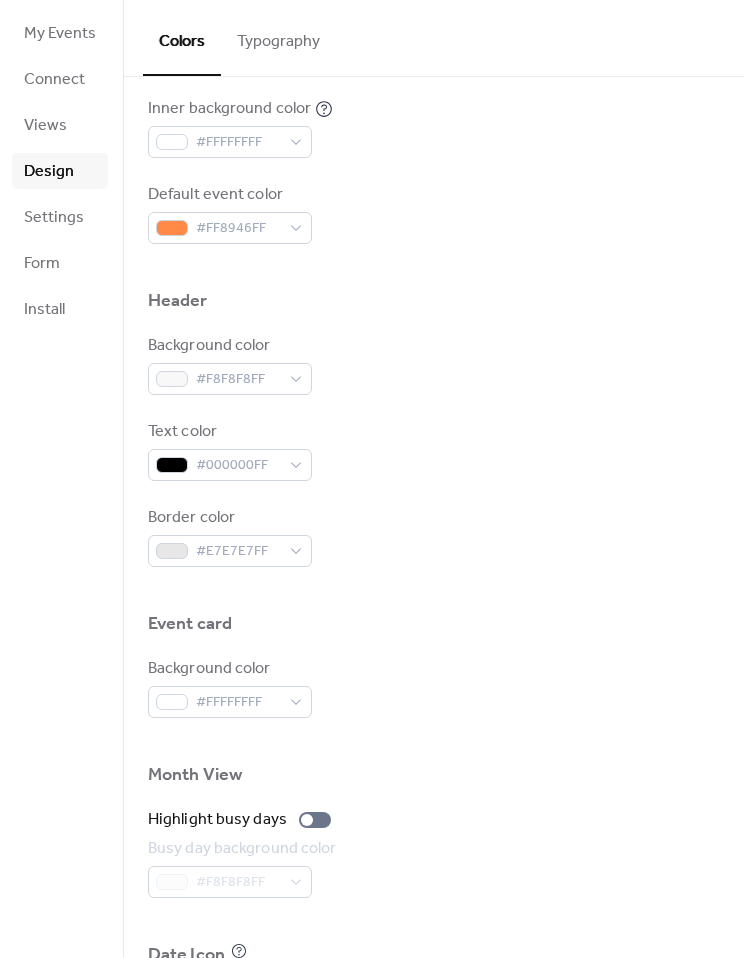 scroll, scrollTop: 585, scrollLeft: 0, axis: vertical 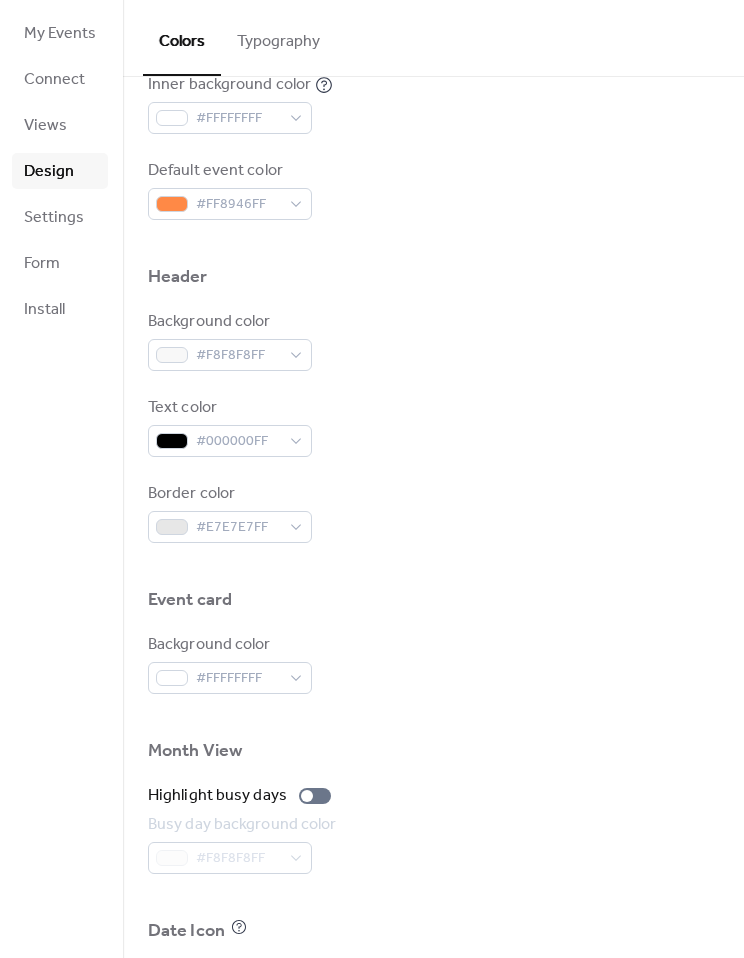 click on "Form" at bounding box center (60, 263) 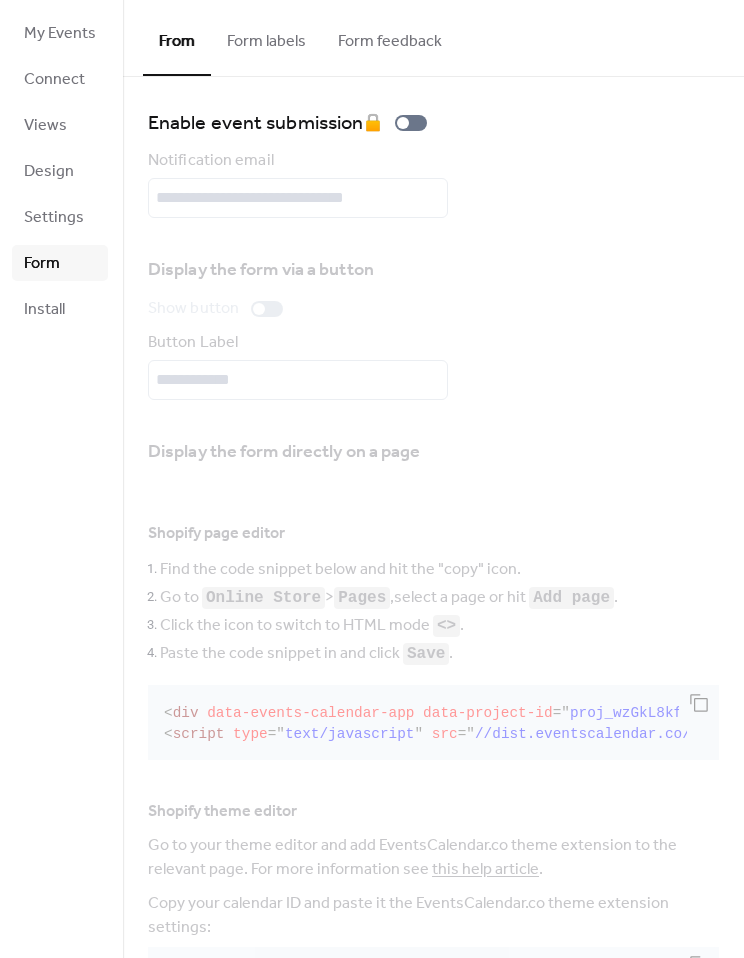 click on "Settings" at bounding box center (54, 218) 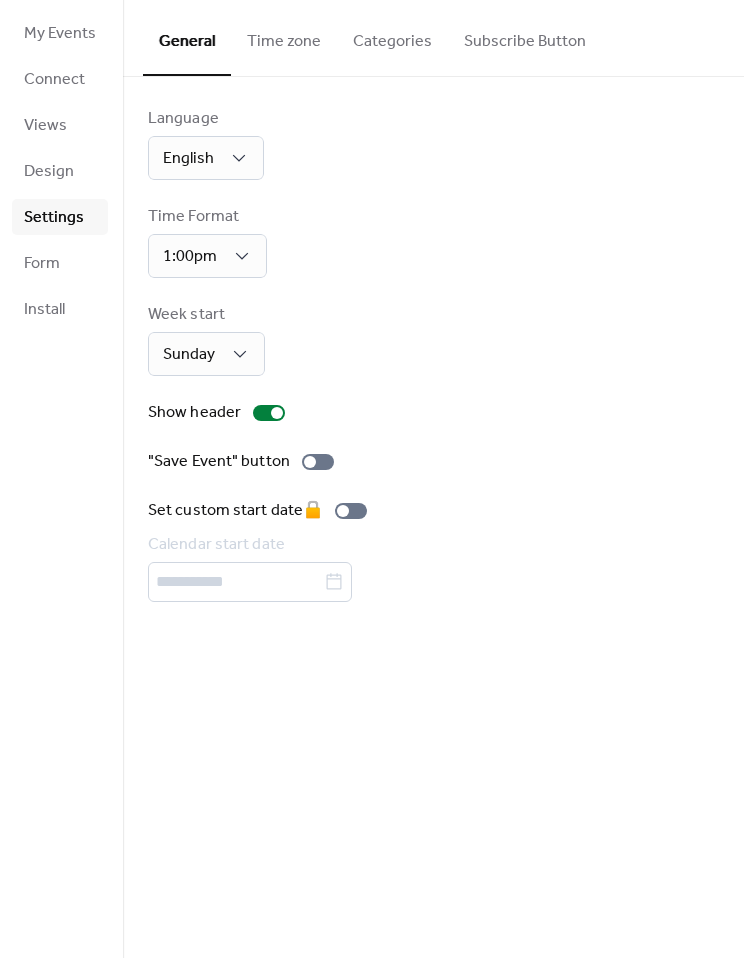 click on "Time zone" at bounding box center (284, 37) 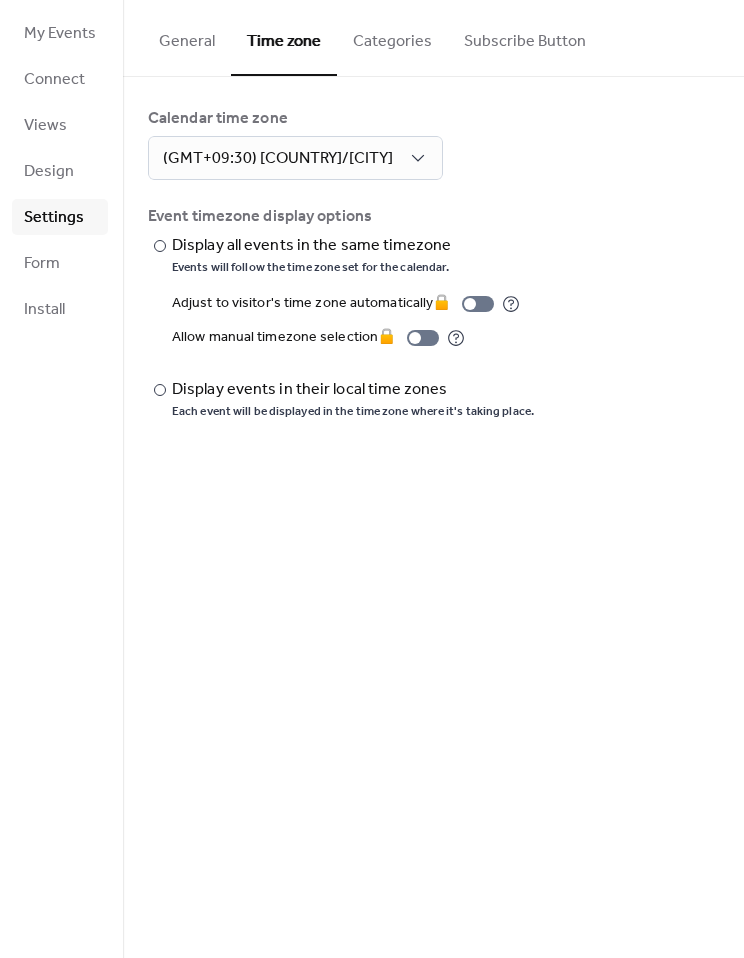 click on "Categories" at bounding box center [392, 37] 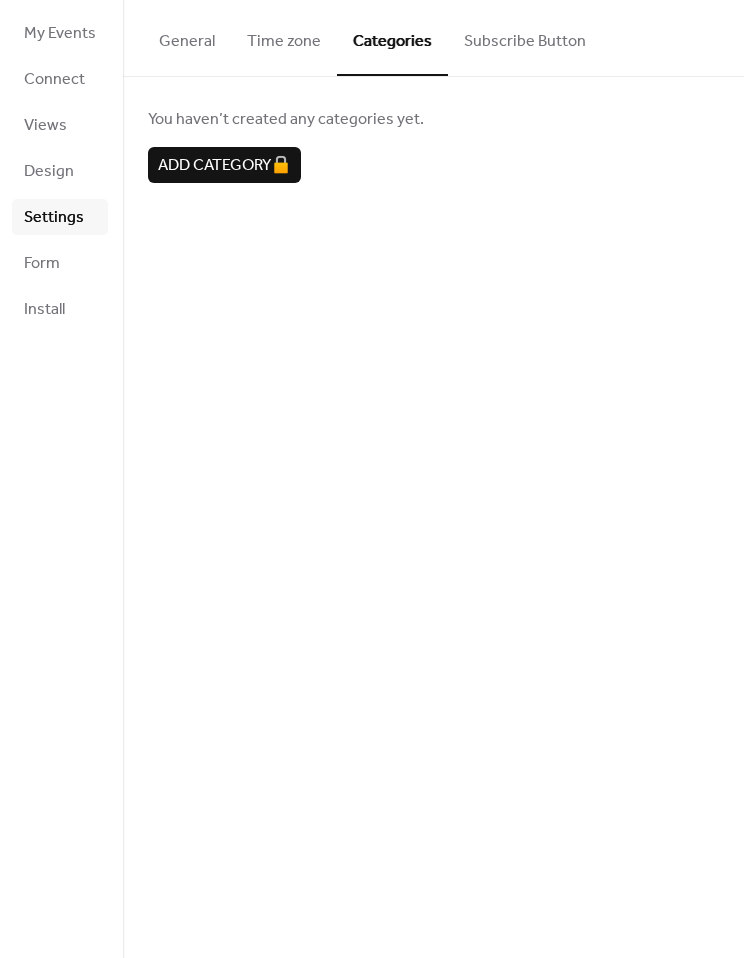 click on "Time zone" at bounding box center [284, 37] 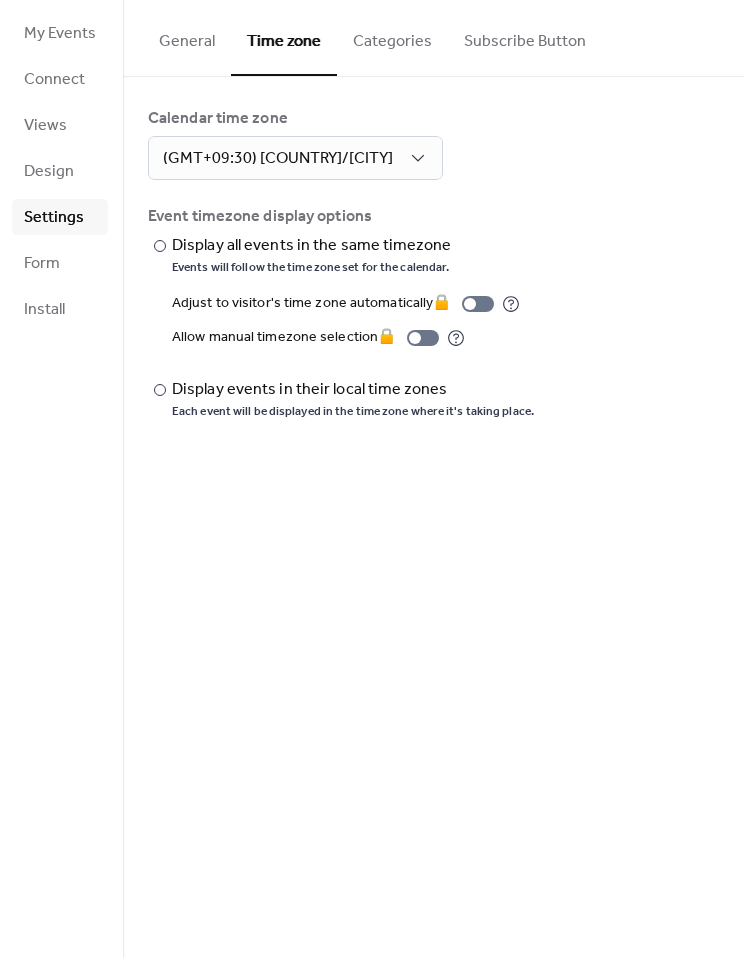 click on "Subscribe Button" at bounding box center [525, 37] 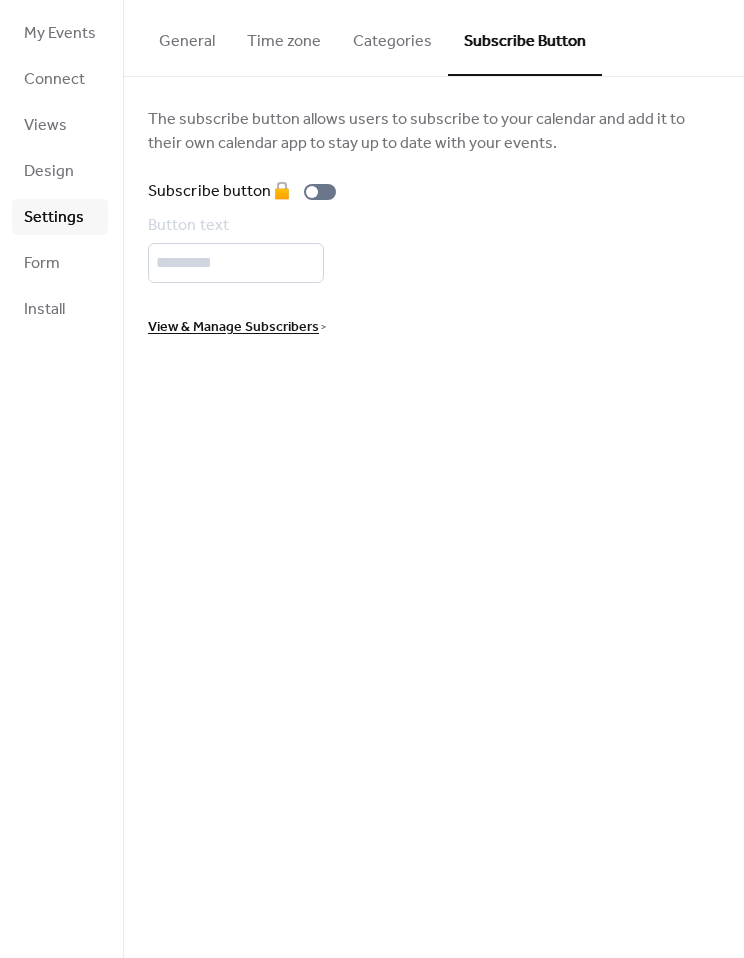 click on "Categories" at bounding box center (392, 37) 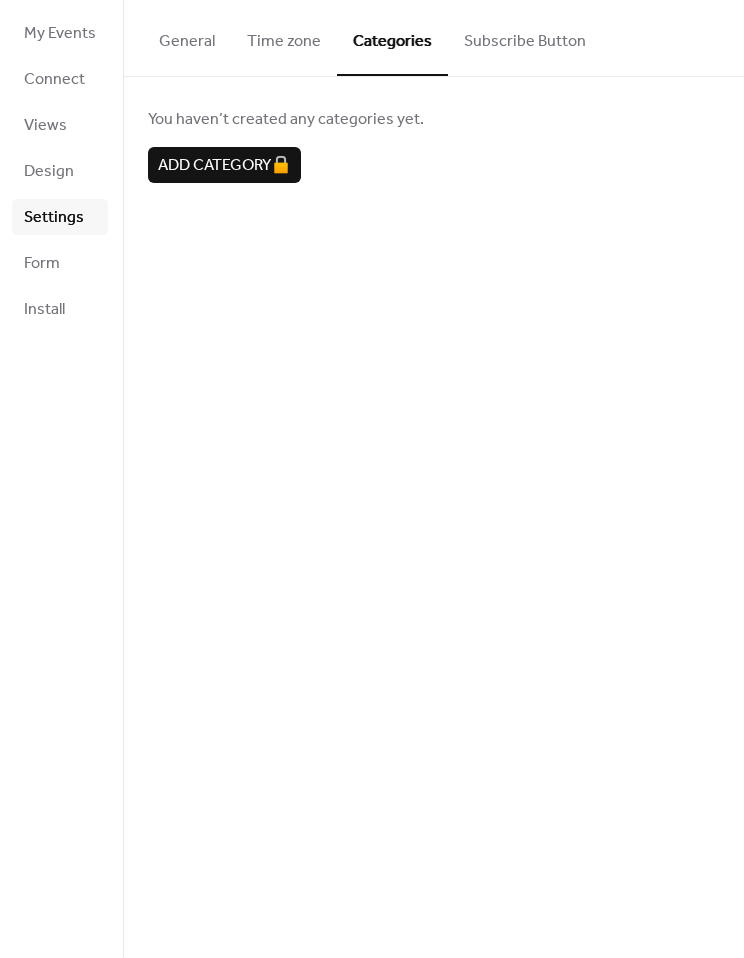 click on "Install" at bounding box center [60, 309] 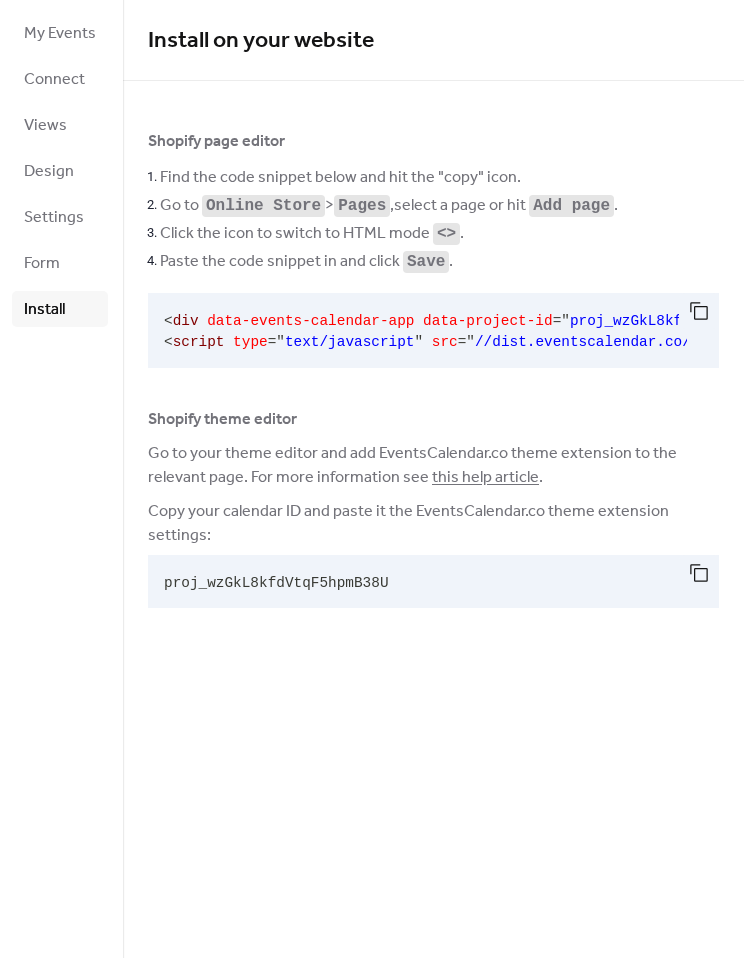 click on "Form" at bounding box center (60, 263) 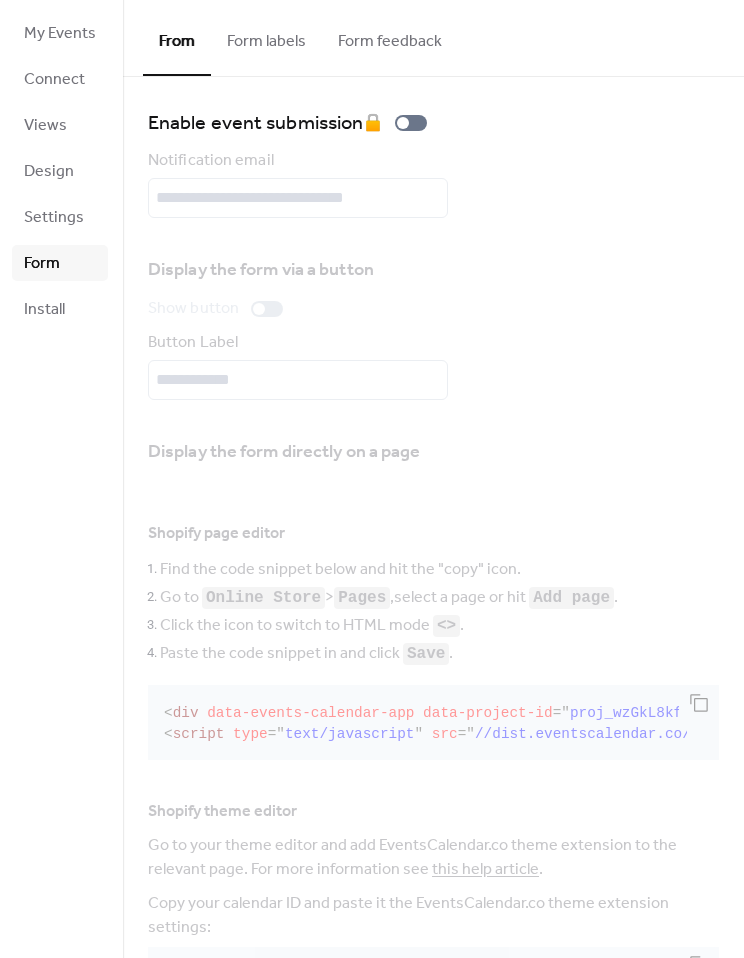 click on "My Events" at bounding box center [60, 34] 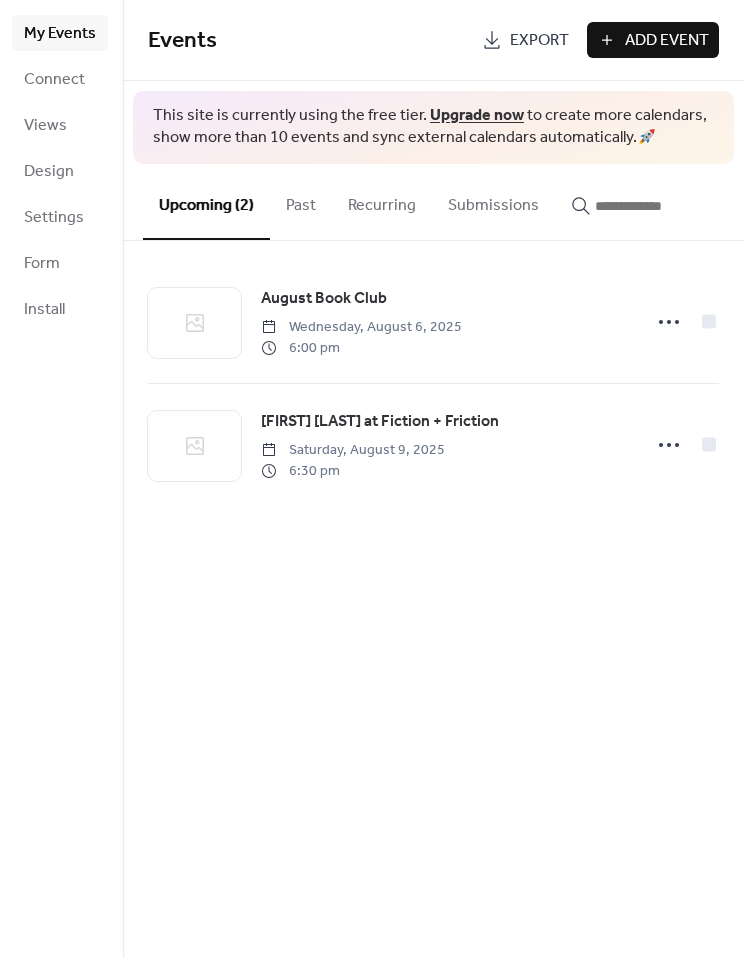 click on "Connect" at bounding box center (60, 79) 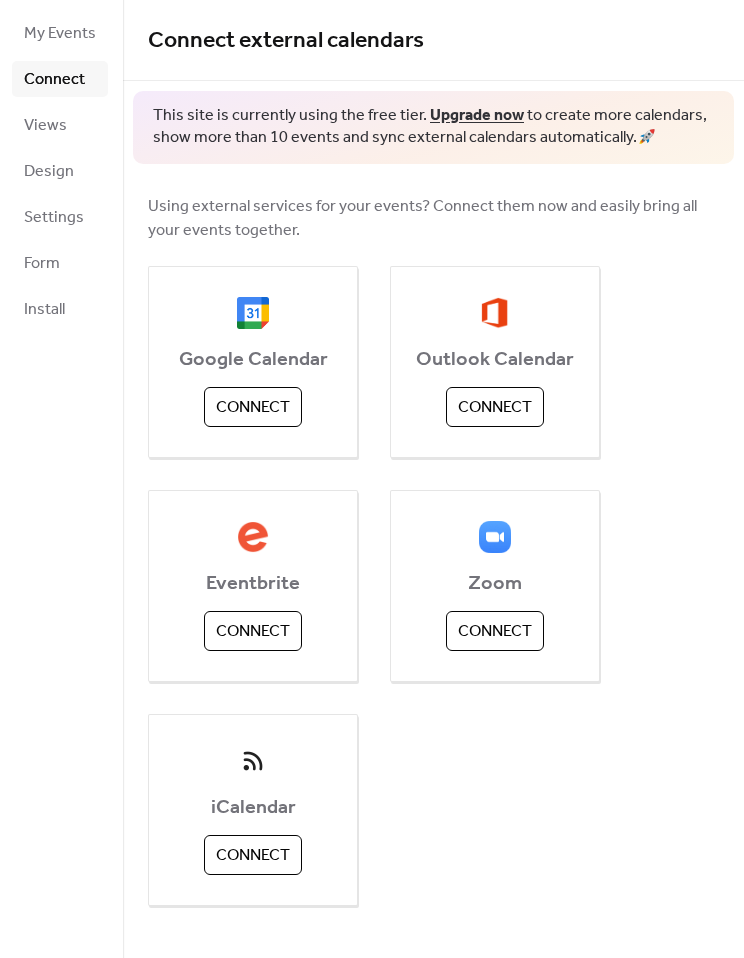 scroll, scrollTop: 0, scrollLeft: 0, axis: both 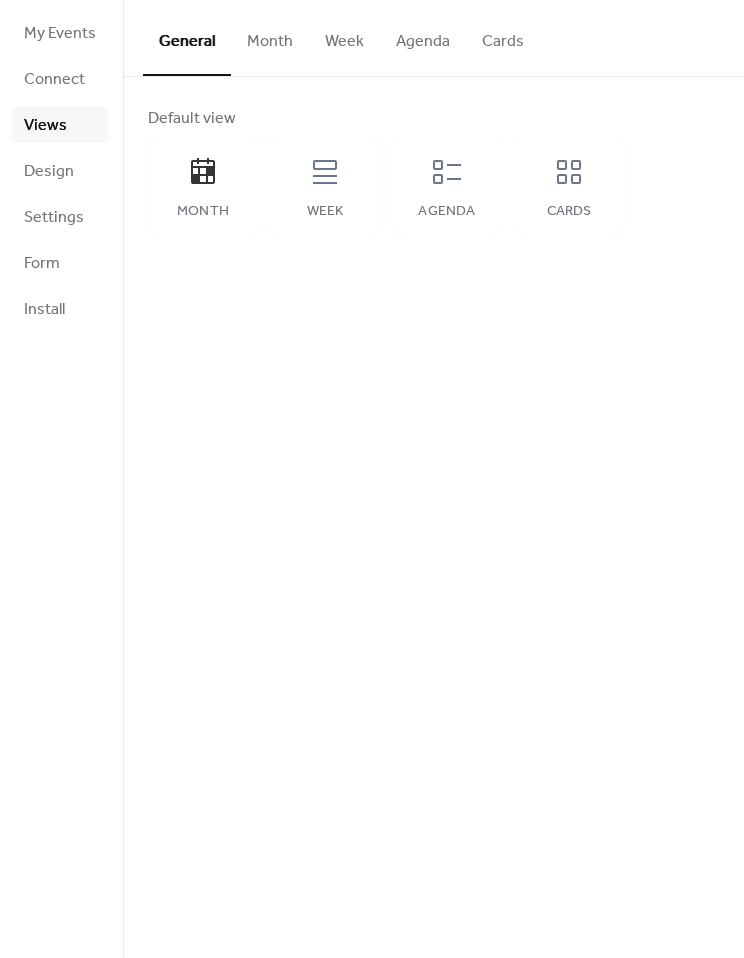 click on "Design" at bounding box center (49, 172) 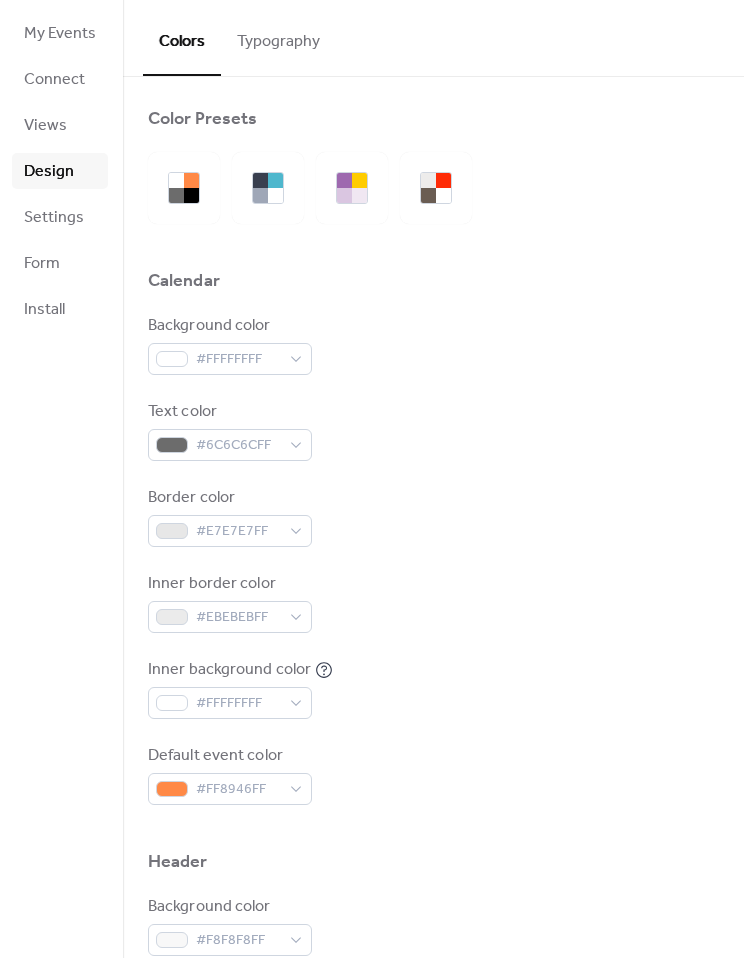 scroll, scrollTop: 0, scrollLeft: 0, axis: both 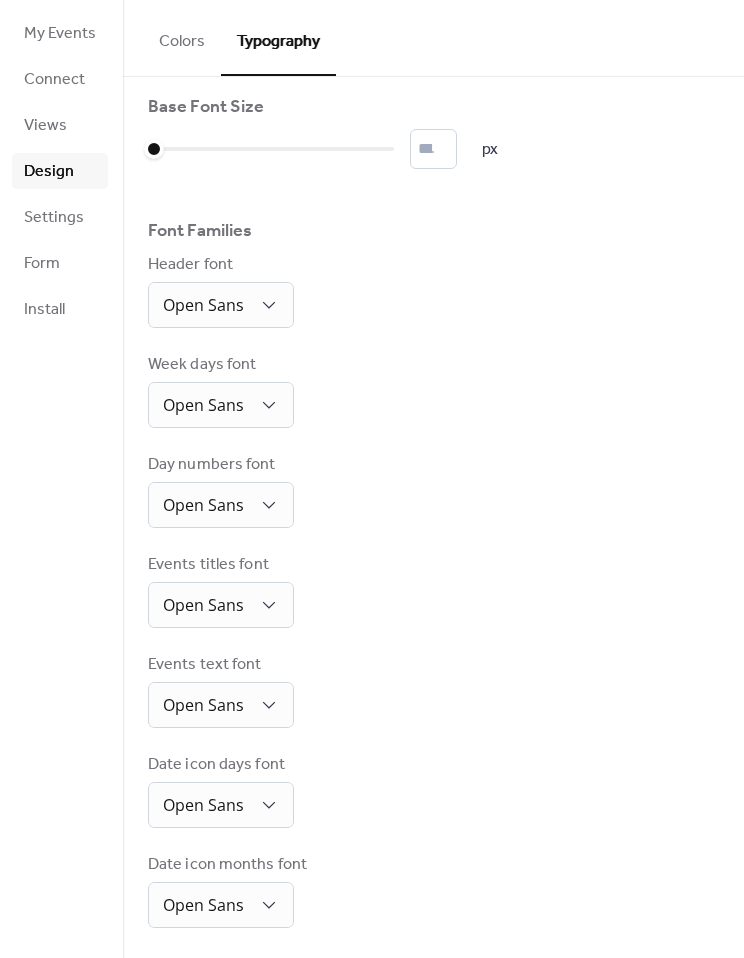 click on "Install" at bounding box center (60, 309) 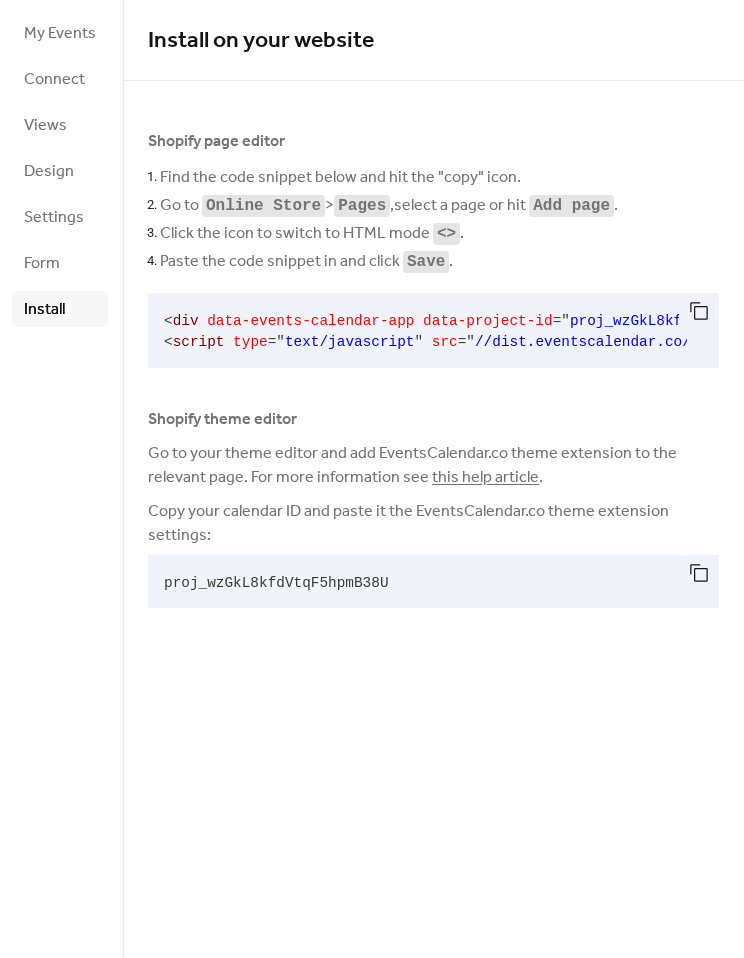 click on "Form" at bounding box center (42, 264) 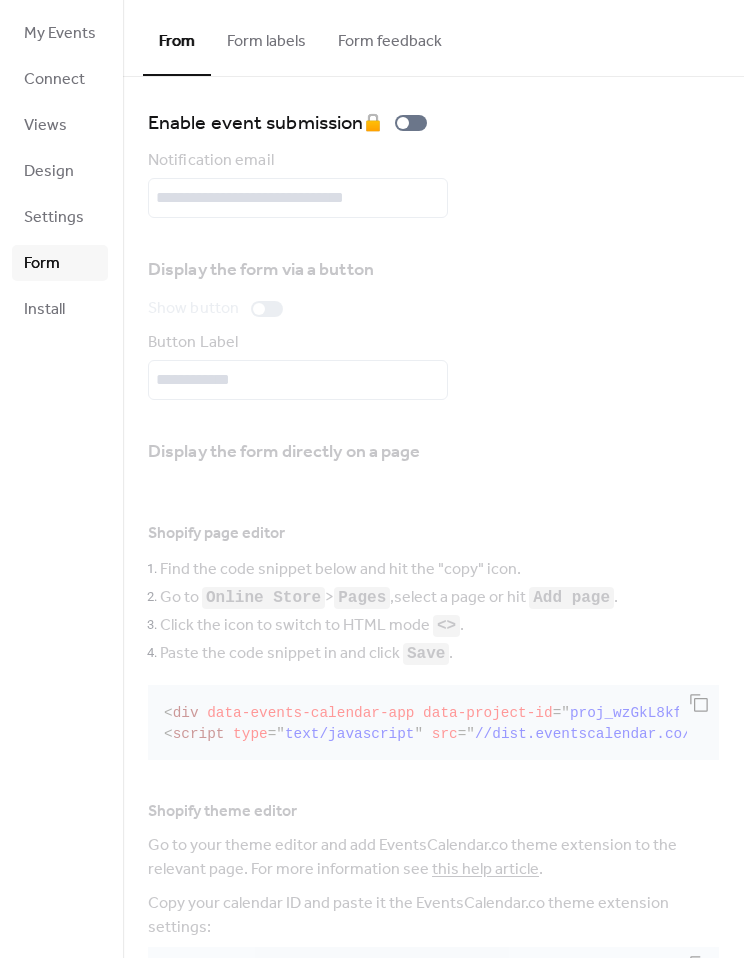 click on "Settings" at bounding box center [54, 218] 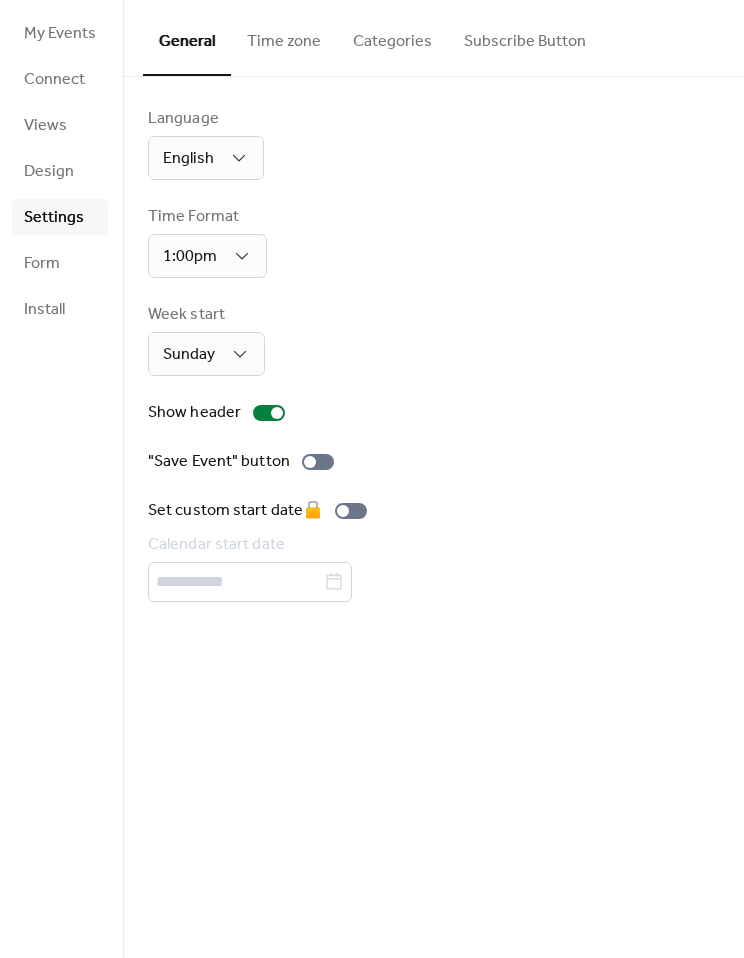click on "Design" at bounding box center (49, 172) 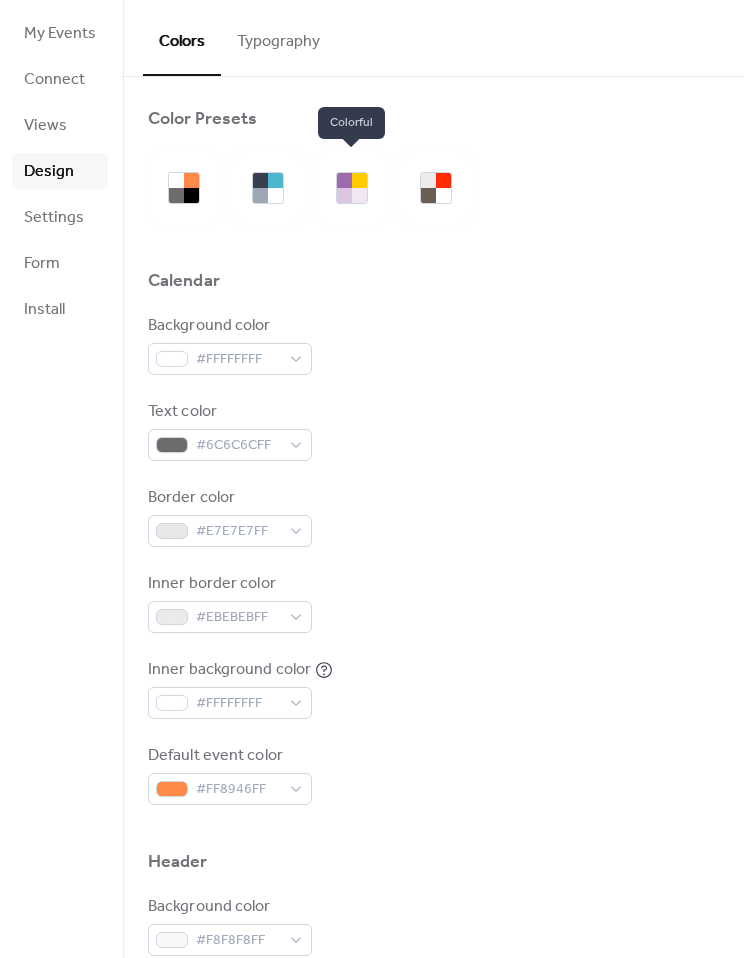 scroll, scrollTop: 0, scrollLeft: 0, axis: both 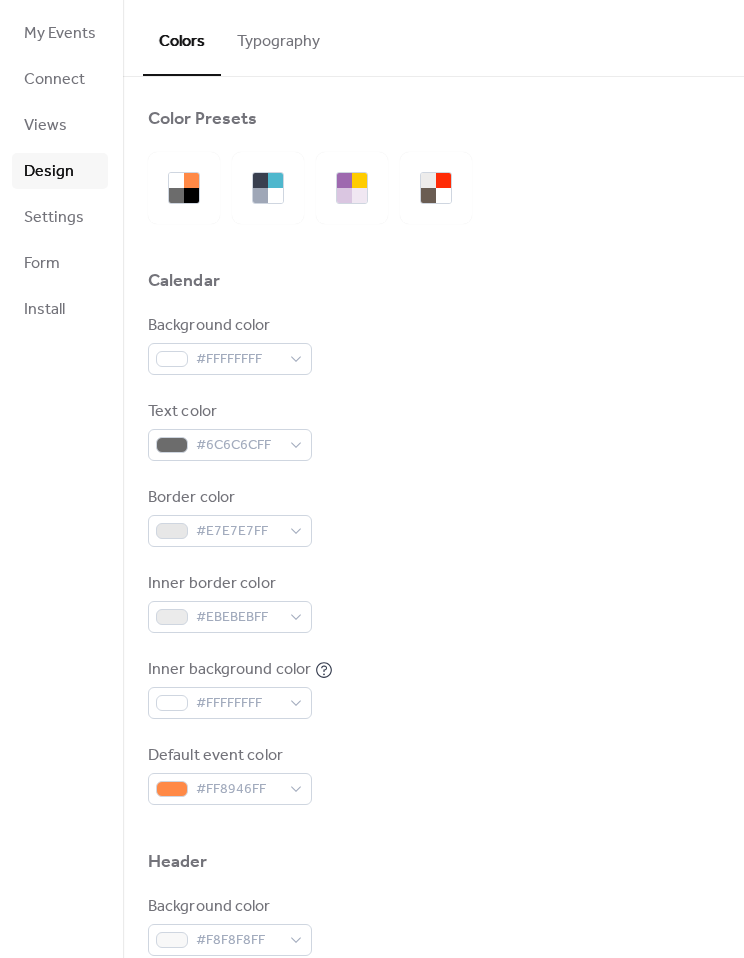 click on "Install" at bounding box center (44, 310) 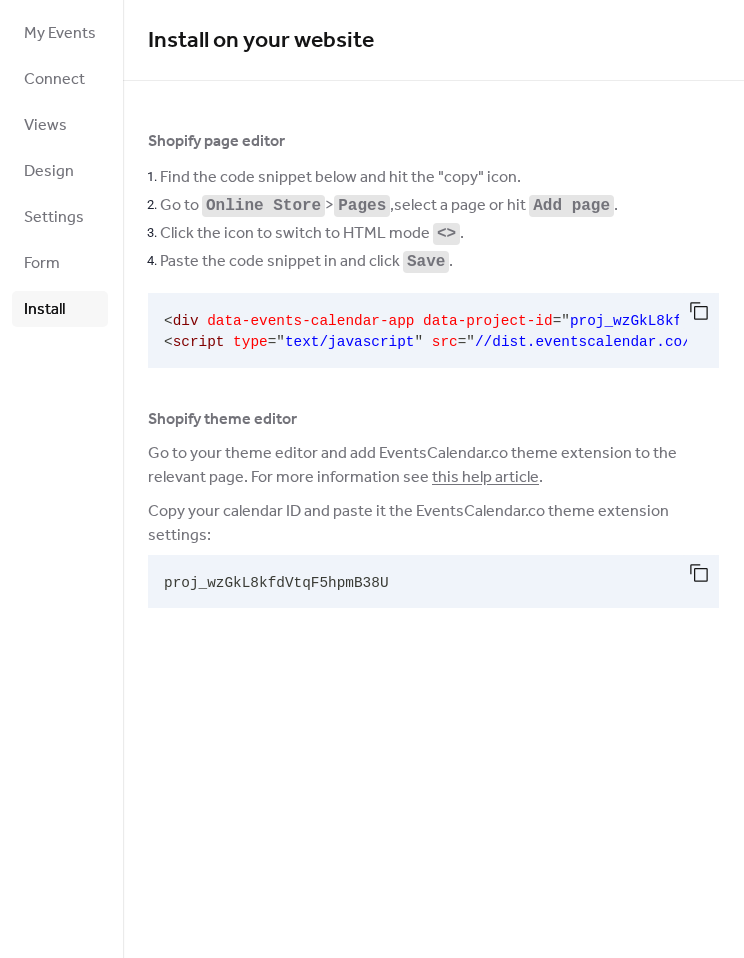 click on "Form" at bounding box center (42, 264) 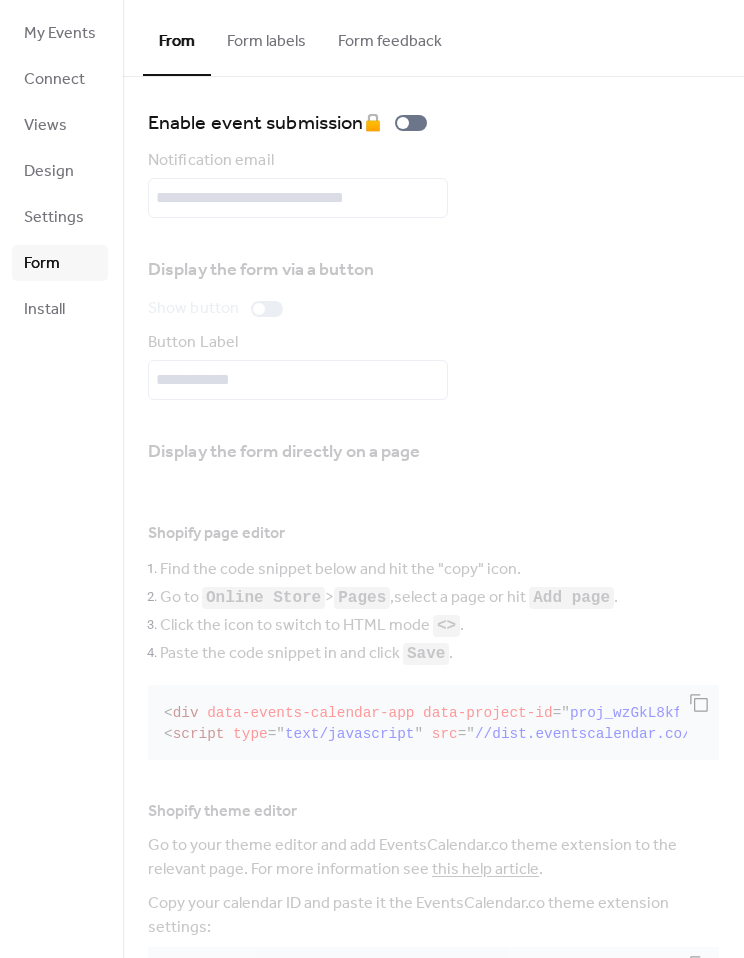 click on "Settings" at bounding box center [54, 218] 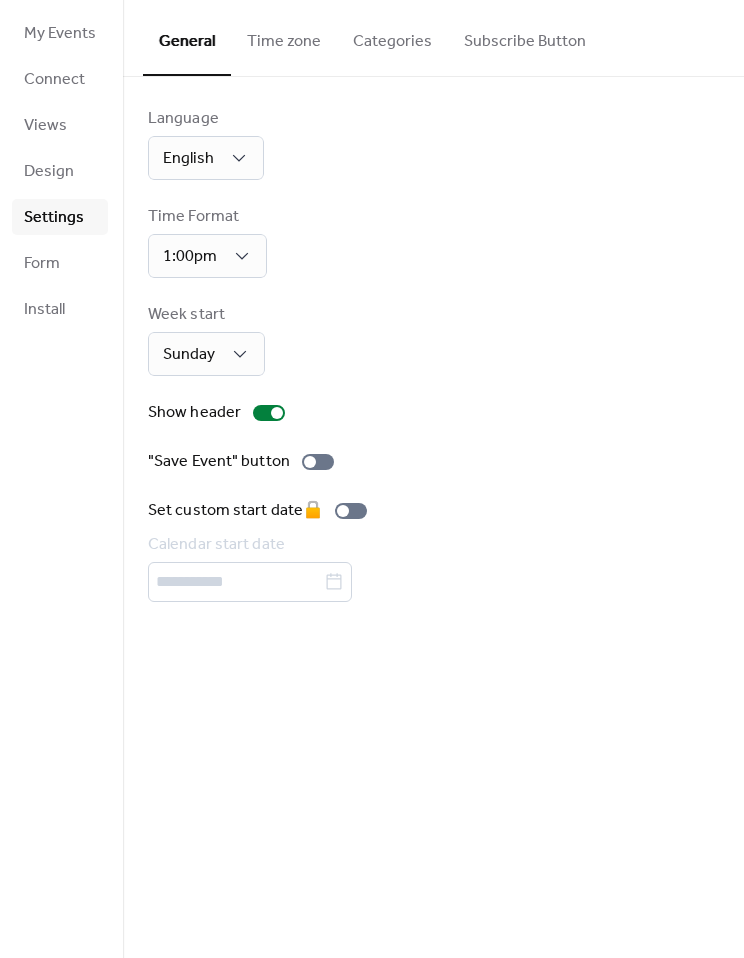 click on "Design" at bounding box center (49, 172) 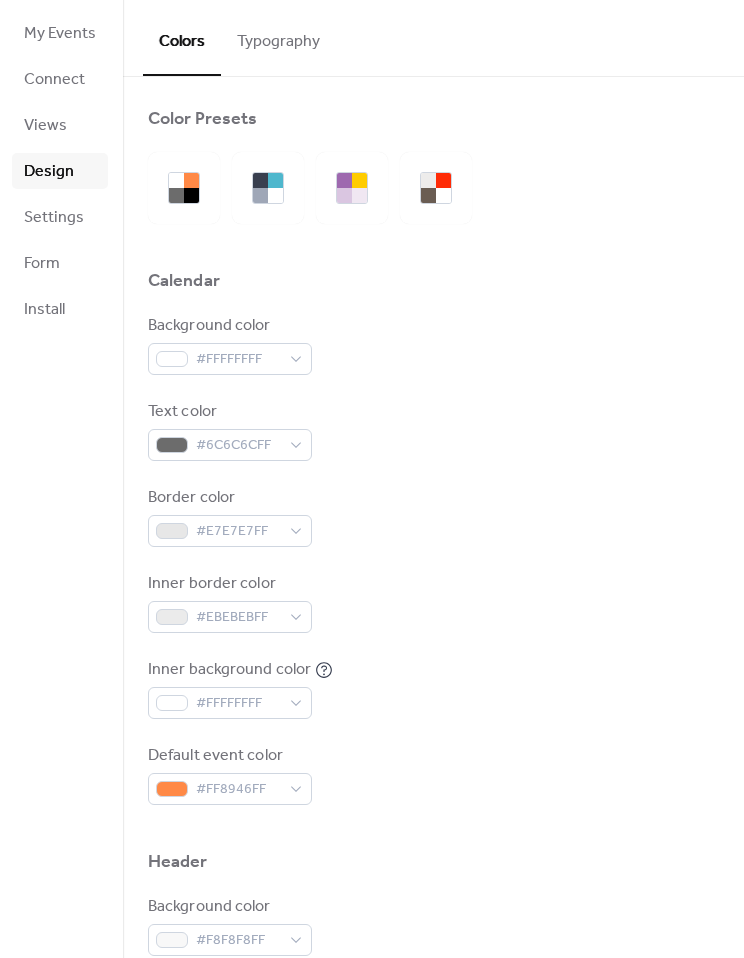 click on "Views" at bounding box center [45, 126] 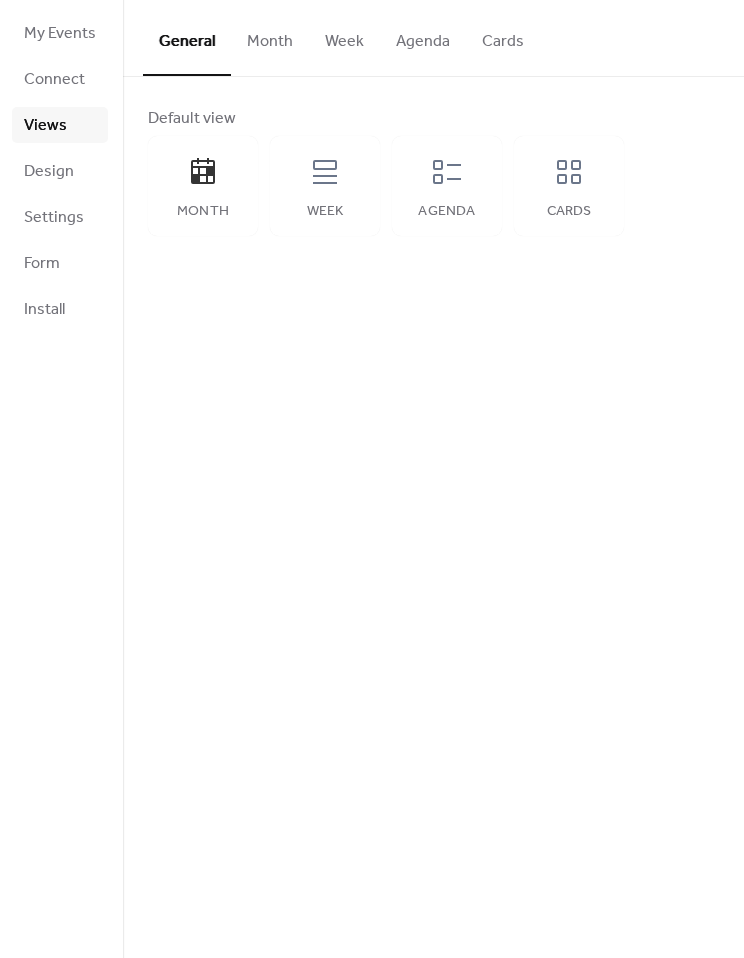 click 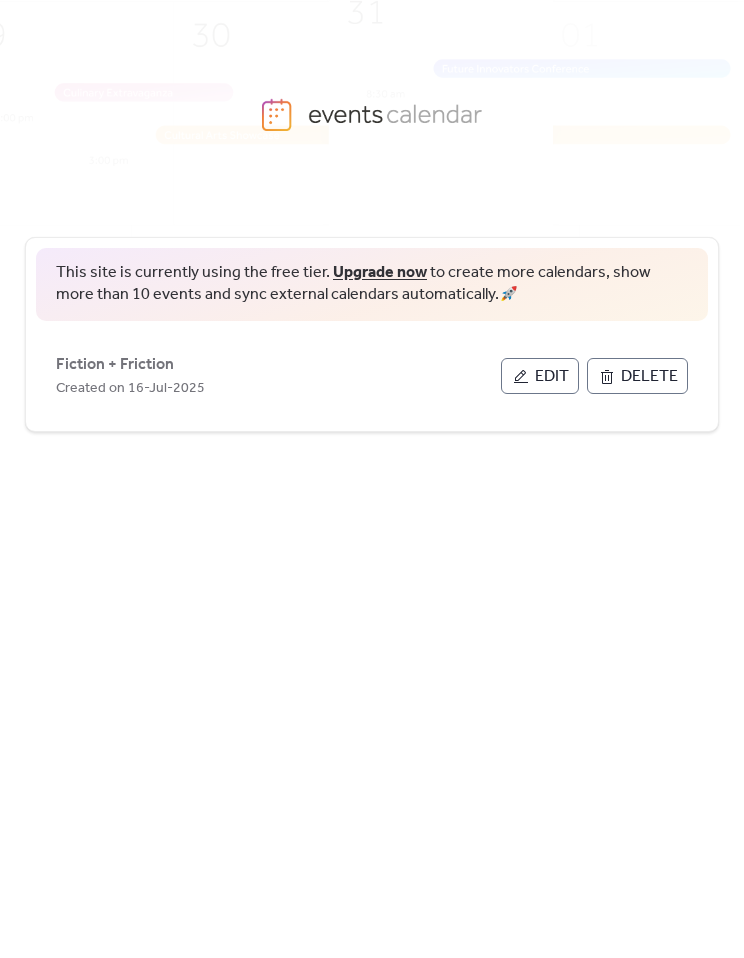 click on "Fiction + Friction" at bounding box center [115, 365] 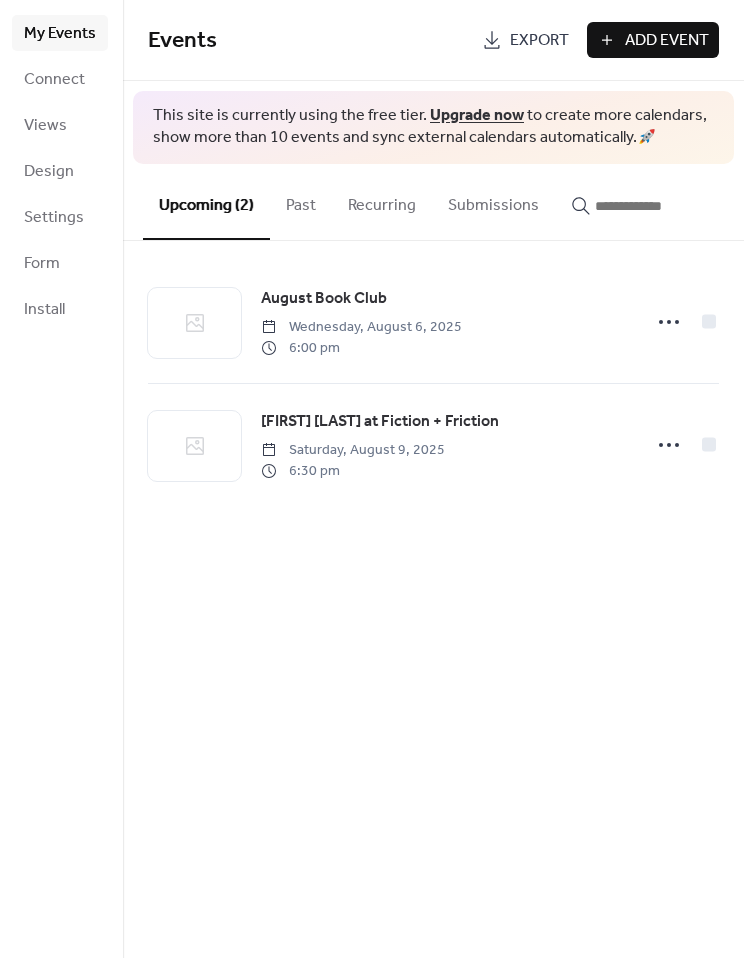 click on "Connect" at bounding box center (54, 80) 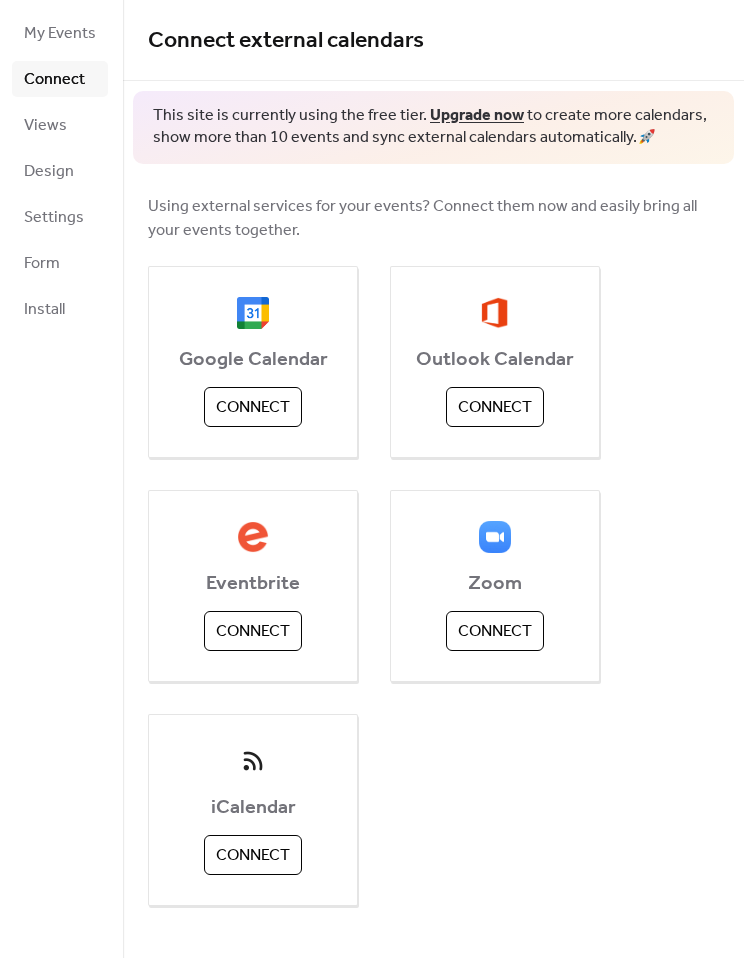 click on "Views" at bounding box center (60, 125) 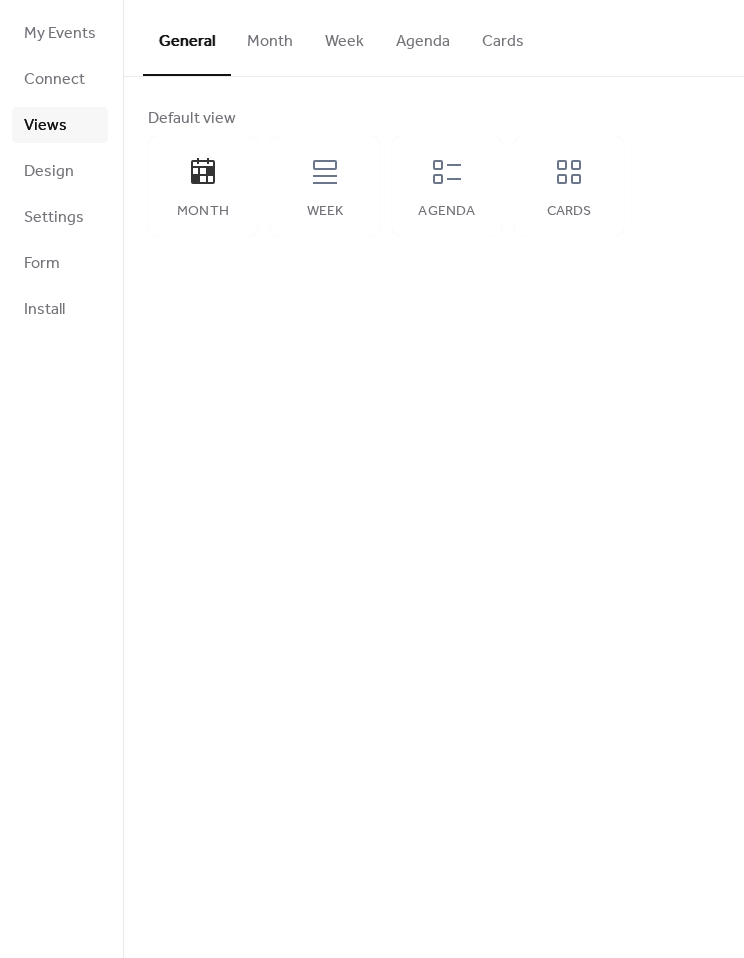 click on "Design" at bounding box center [60, 171] 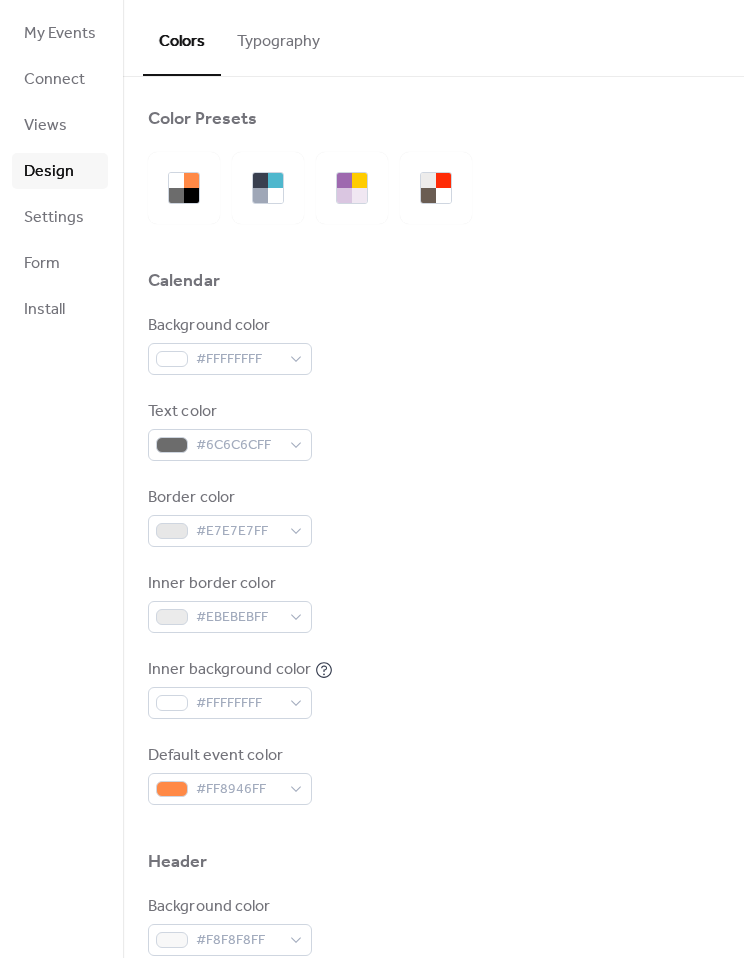 click on "Settings" at bounding box center [54, 218] 